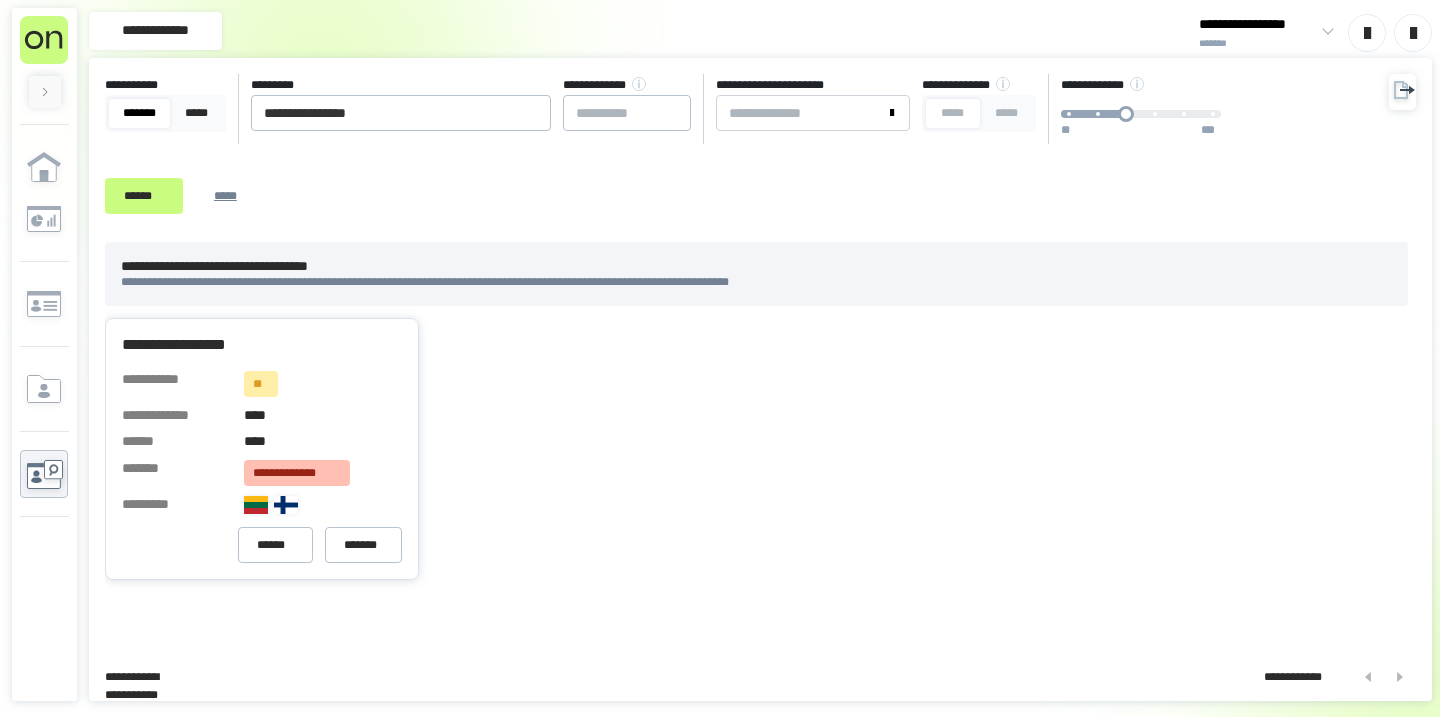 scroll, scrollTop: 0, scrollLeft: 0, axis: both 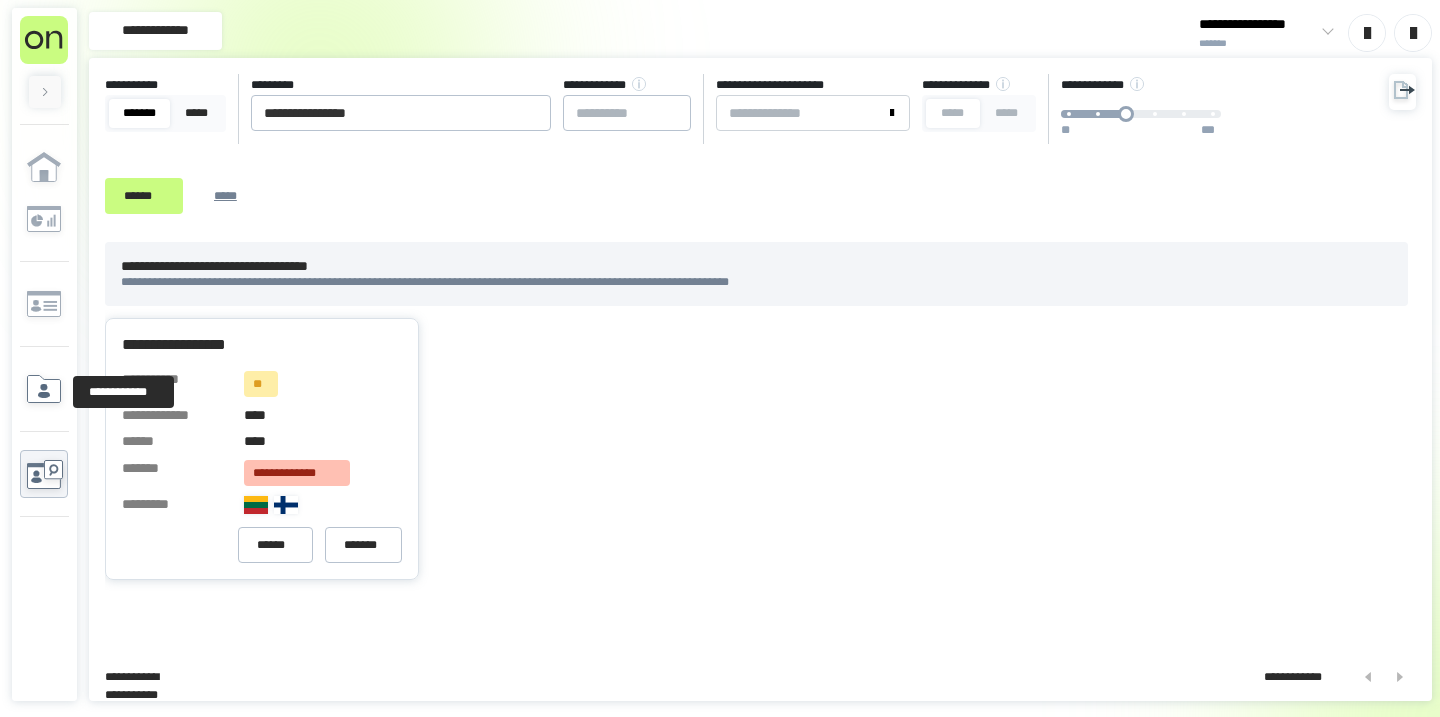 click 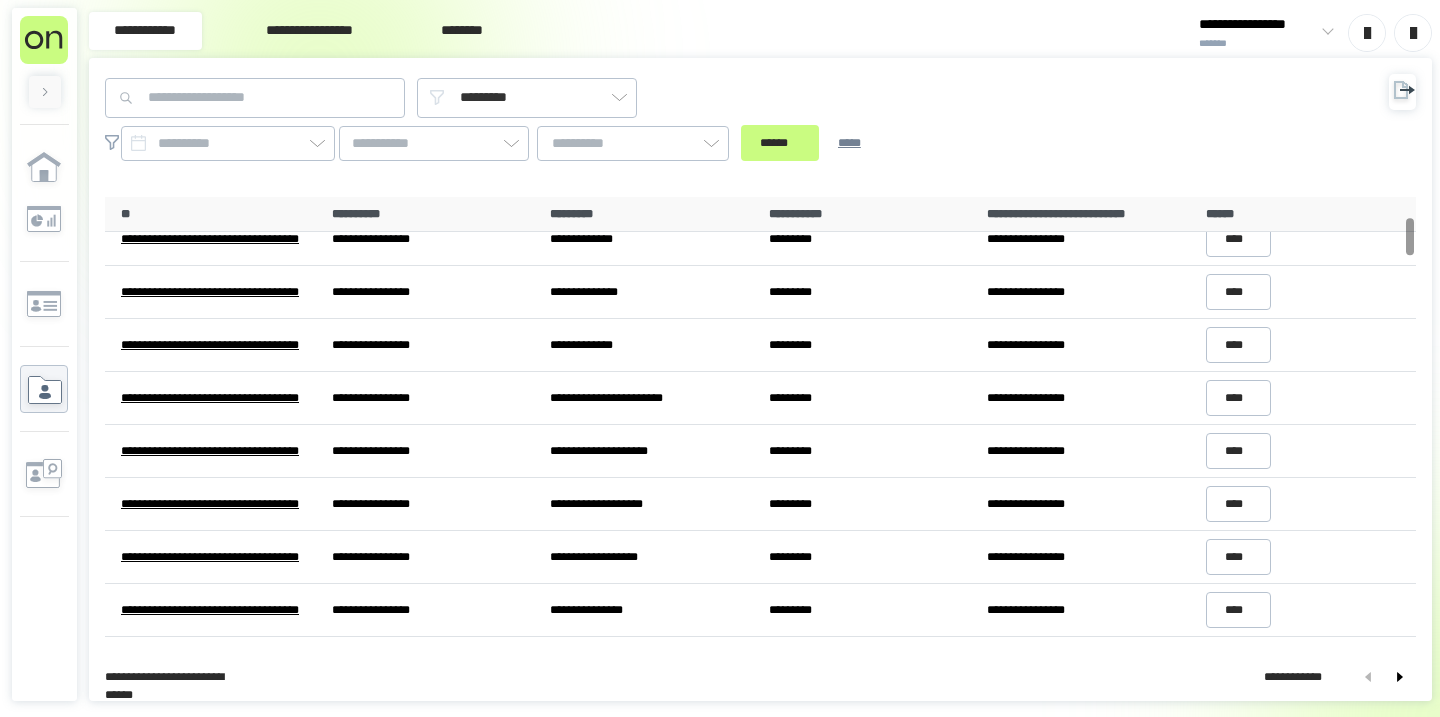 scroll, scrollTop: 0, scrollLeft: 0, axis: both 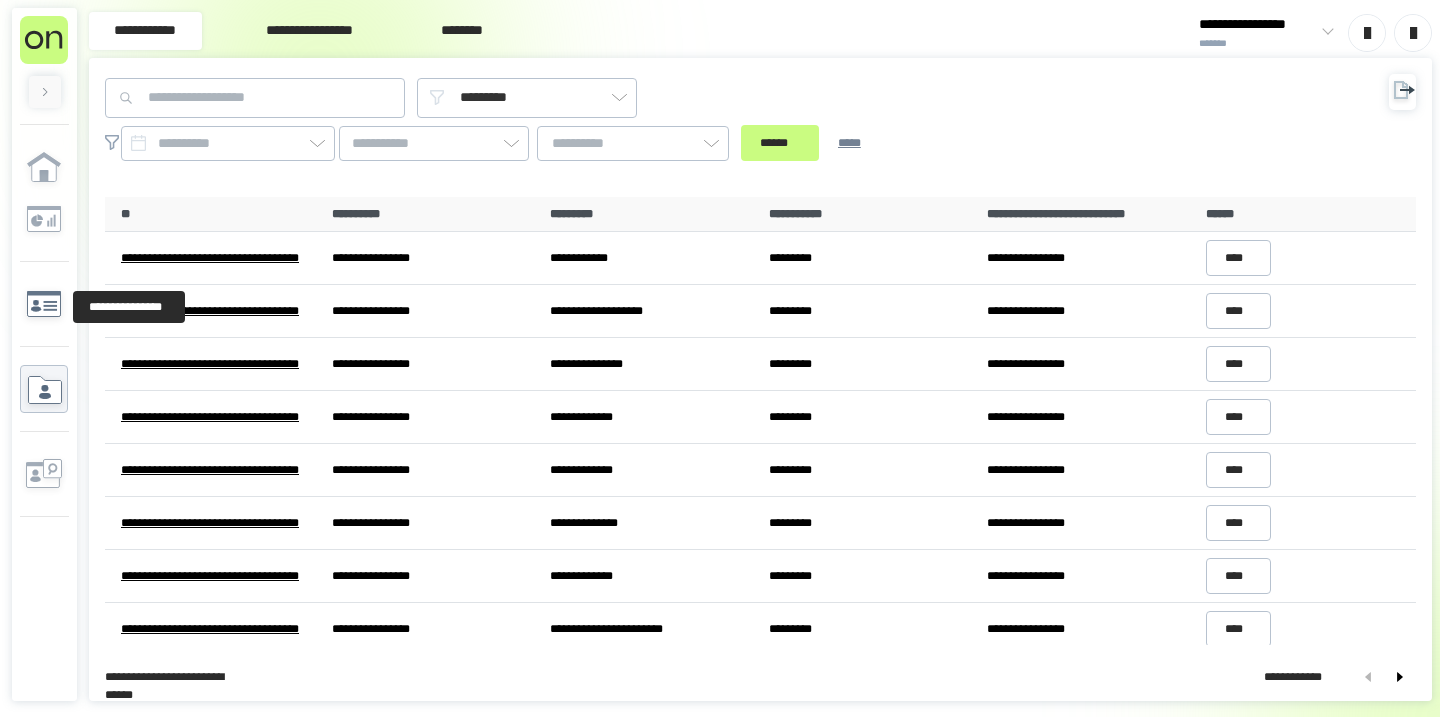 click 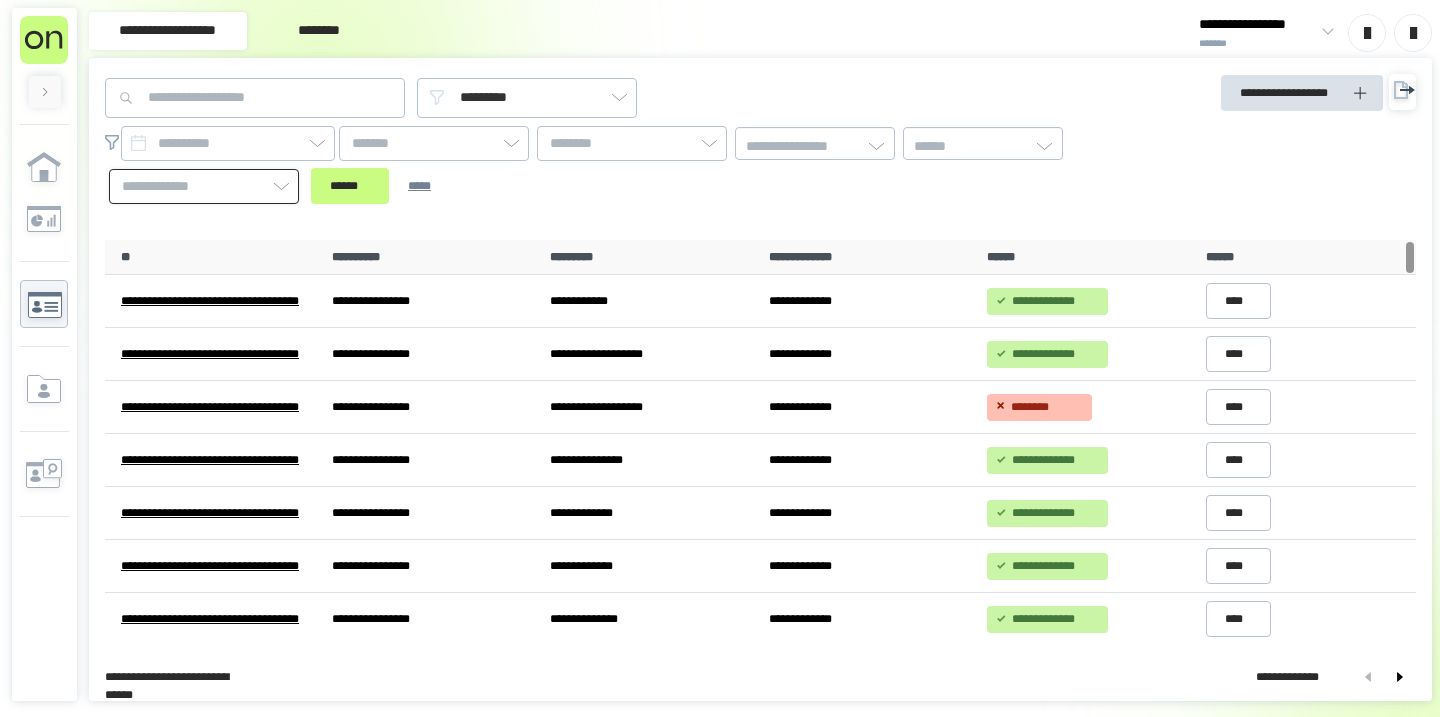 click at bounding box center (204, 186) 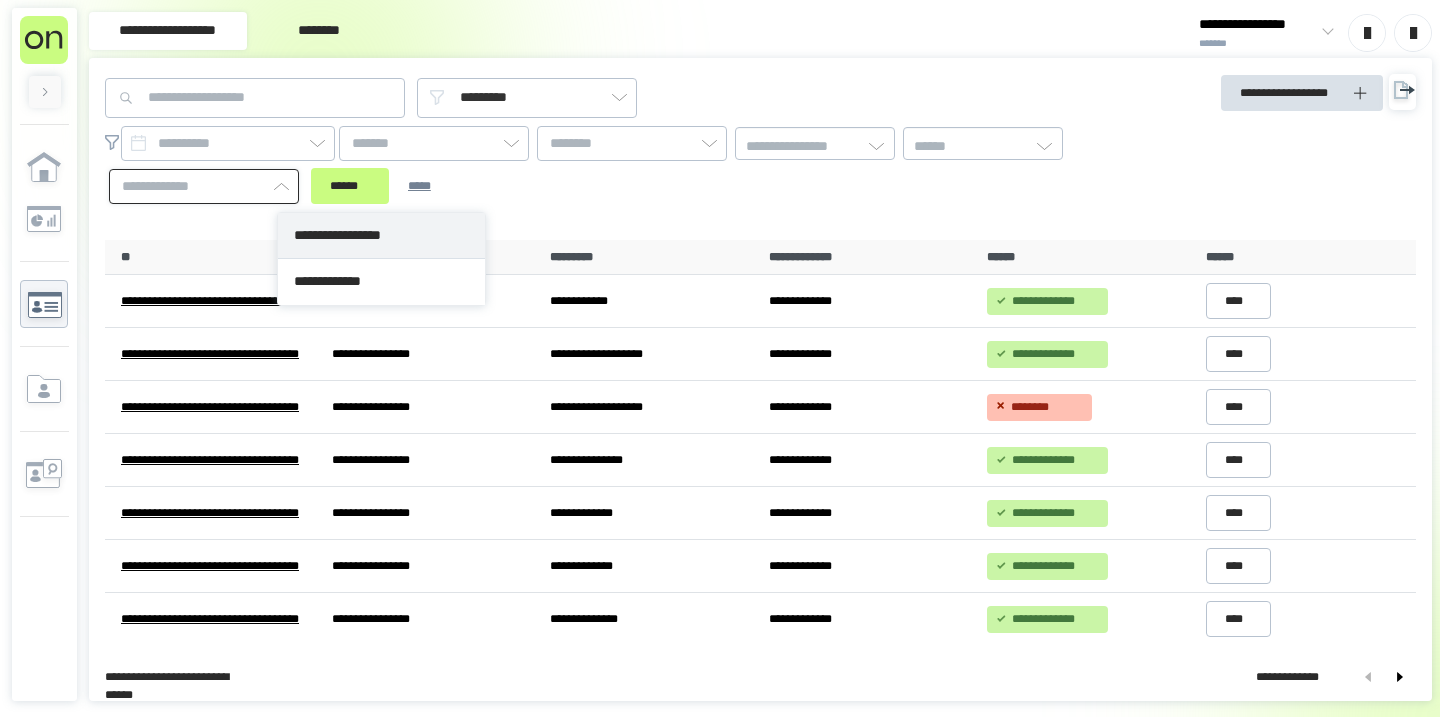 type on "**********" 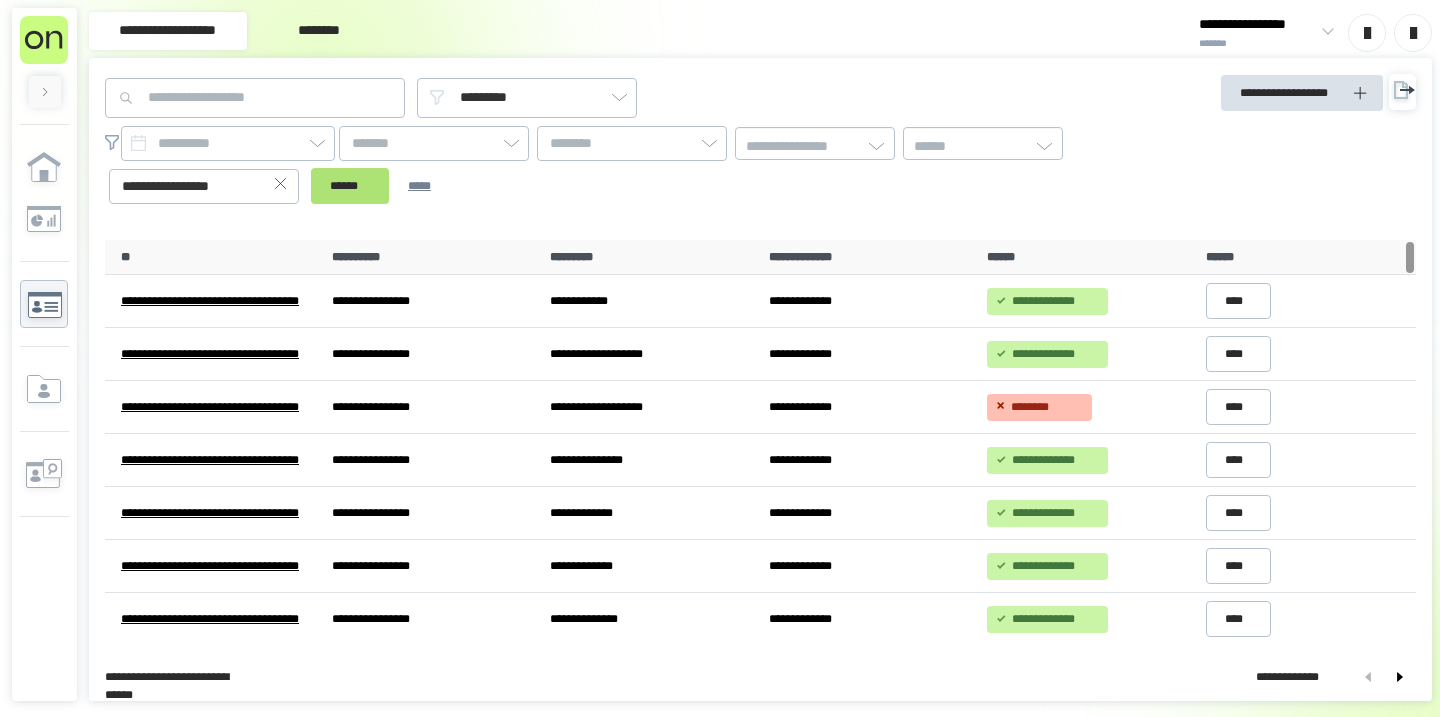 click on "******" at bounding box center (350, 186) 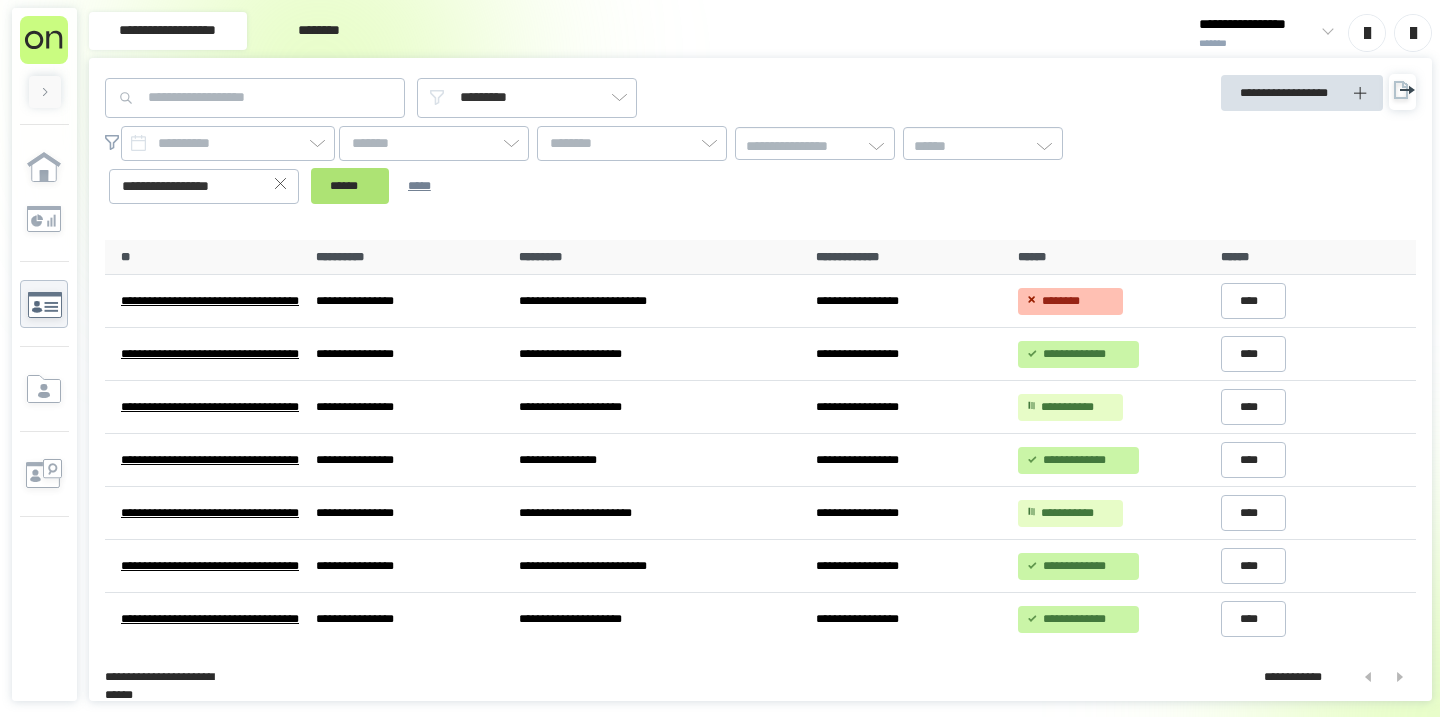 type 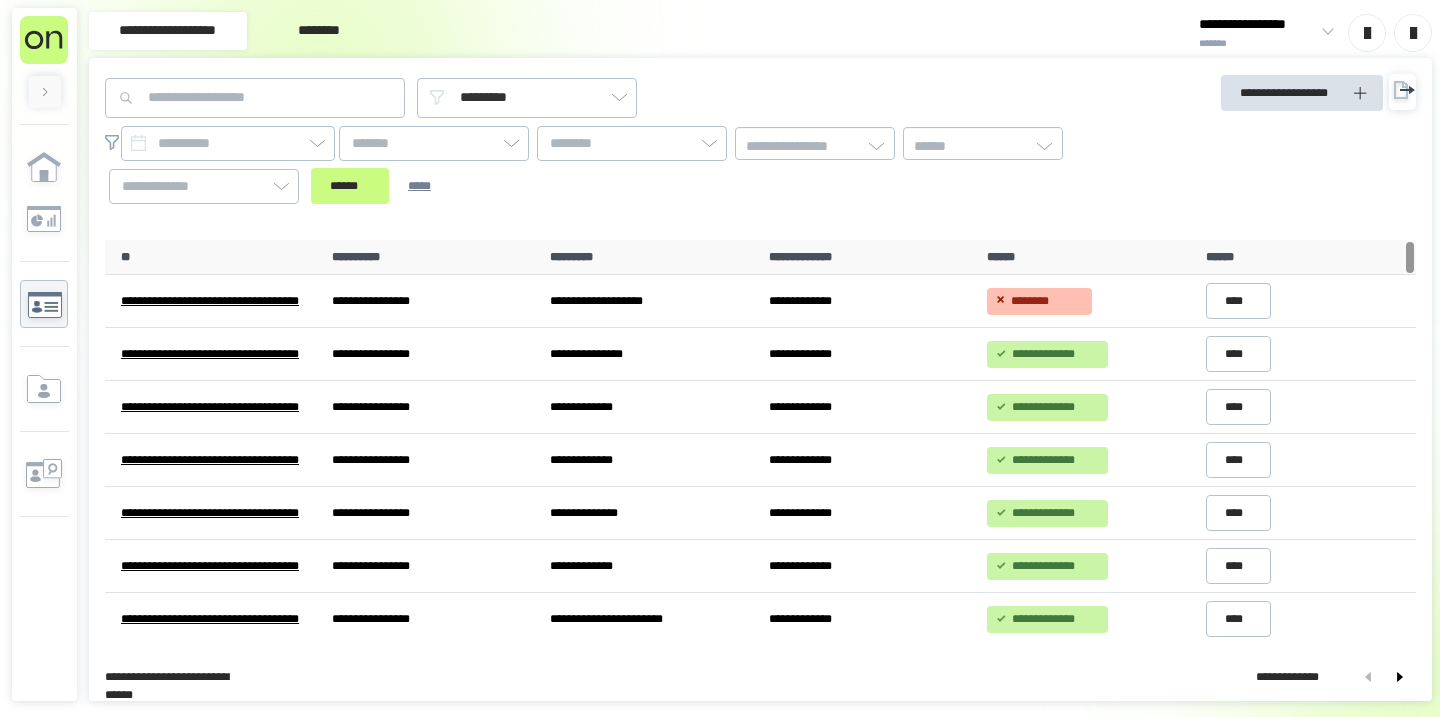 scroll, scrollTop: 0, scrollLeft: 0, axis: both 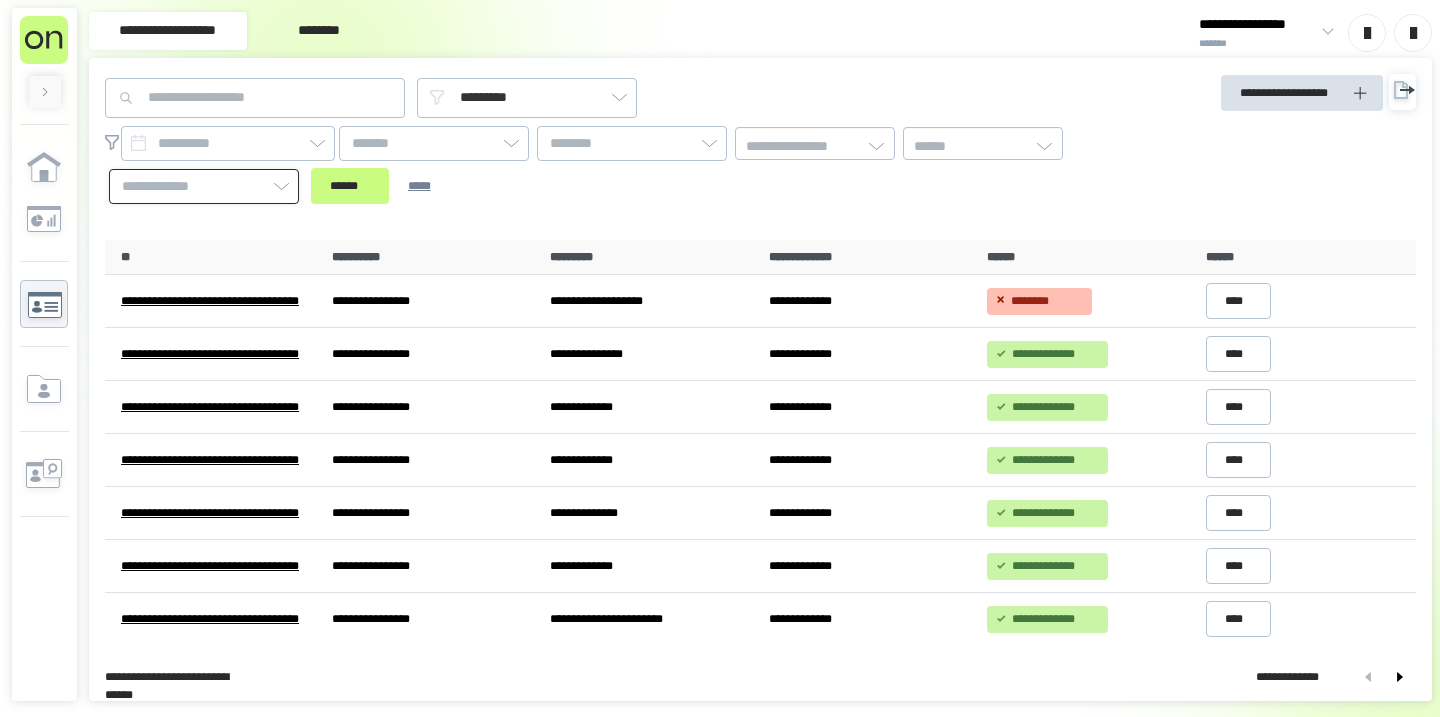 click at bounding box center (204, 186) 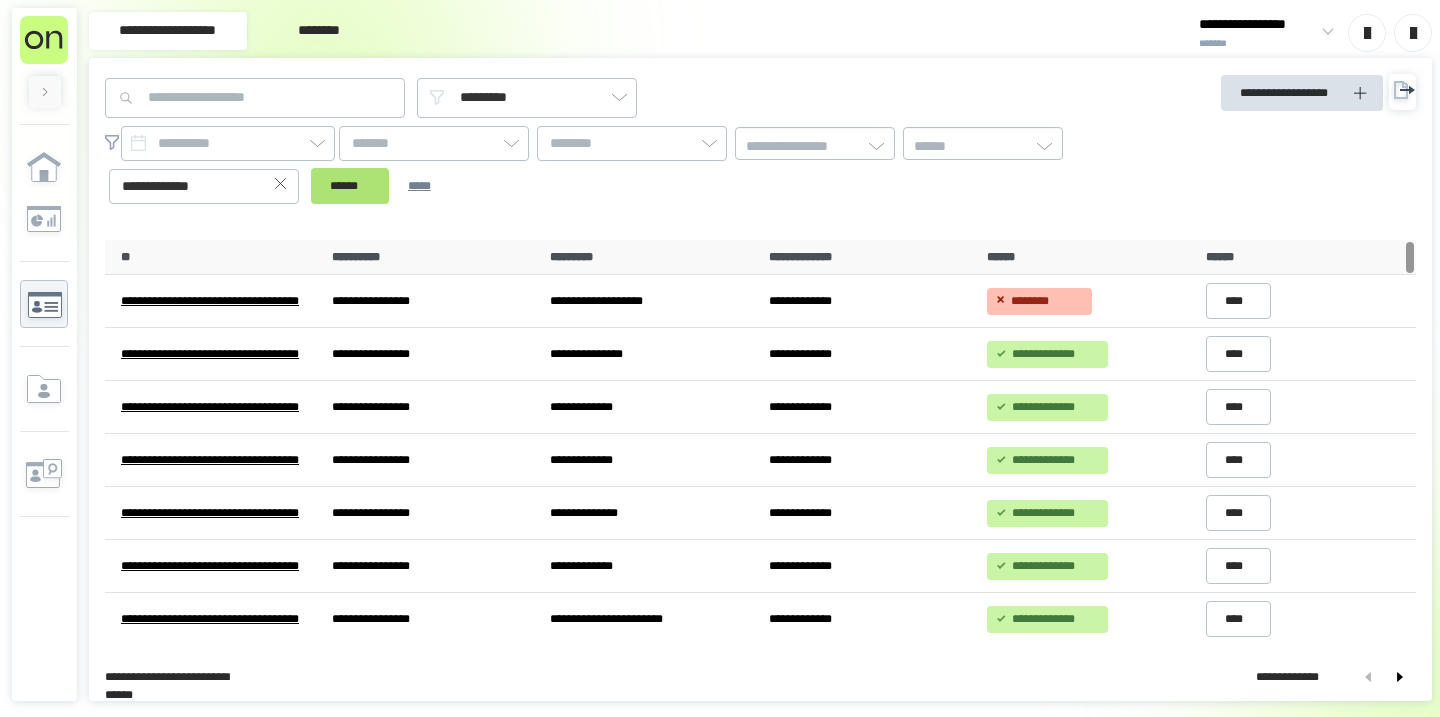 click on "******" at bounding box center (350, 186) 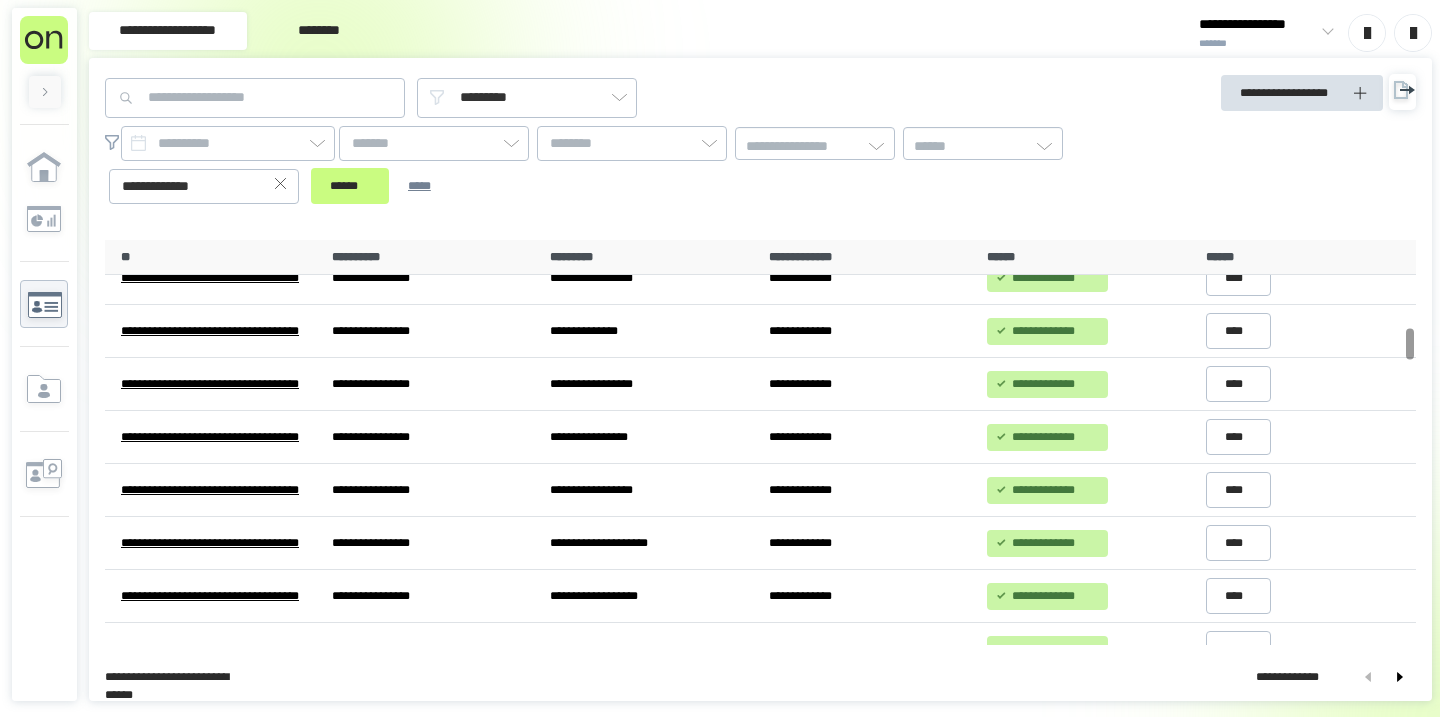 scroll, scrollTop: 1015, scrollLeft: 0, axis: vertical 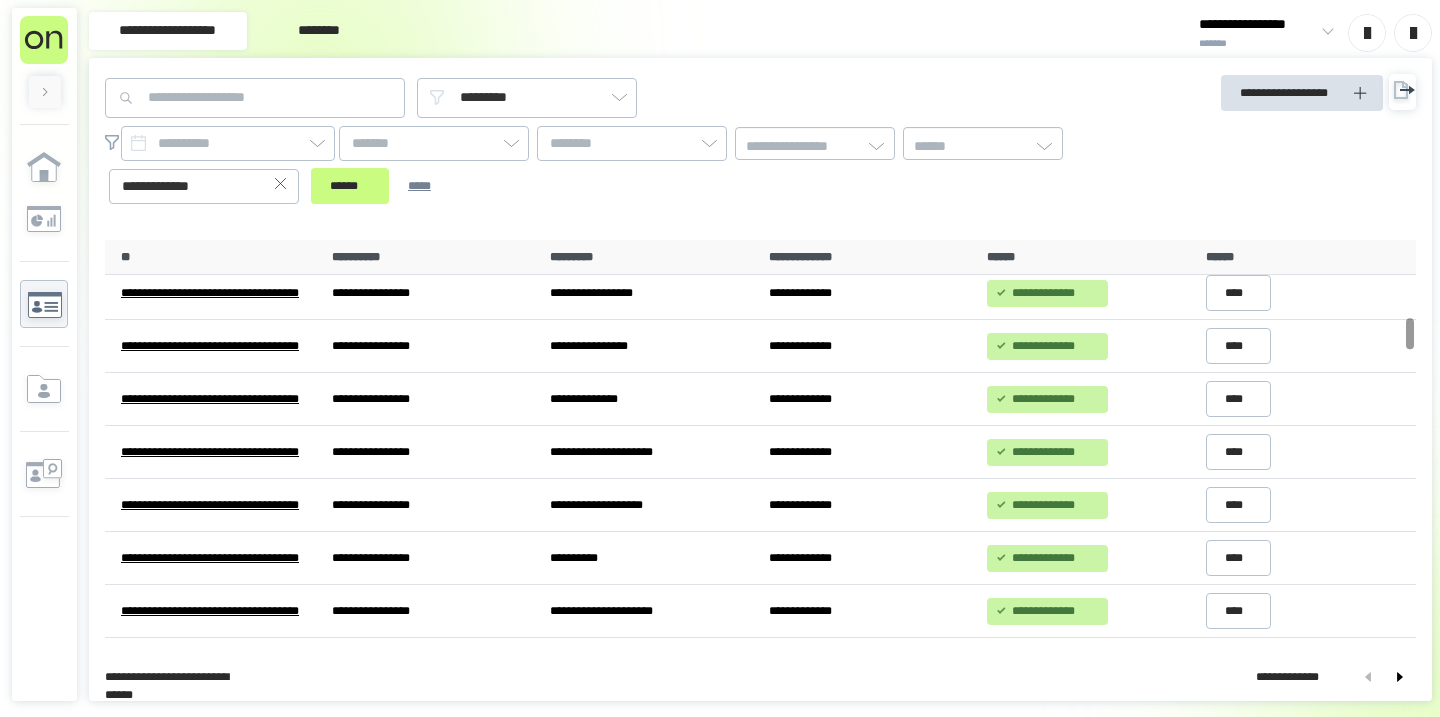 click at bounding box center (281, 186) 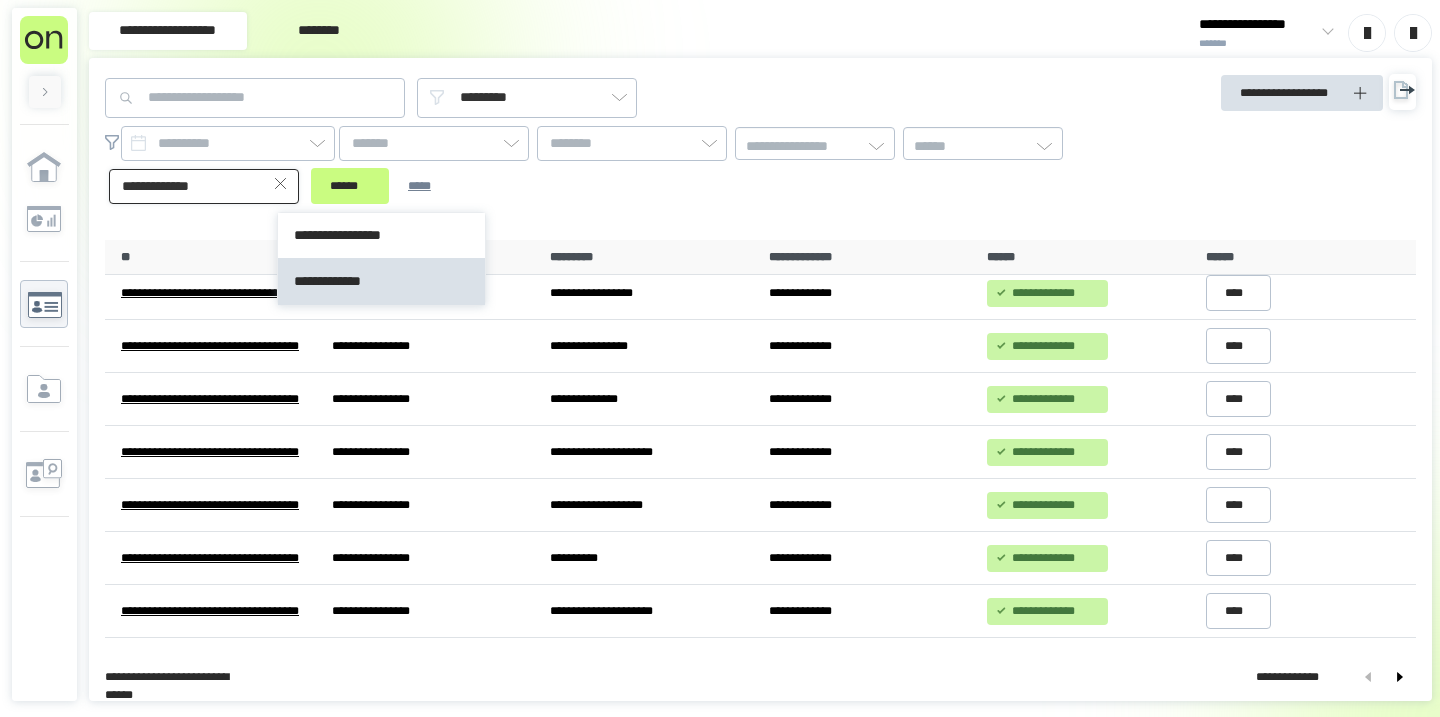 click on "**********" at bounding box center (204, 186) 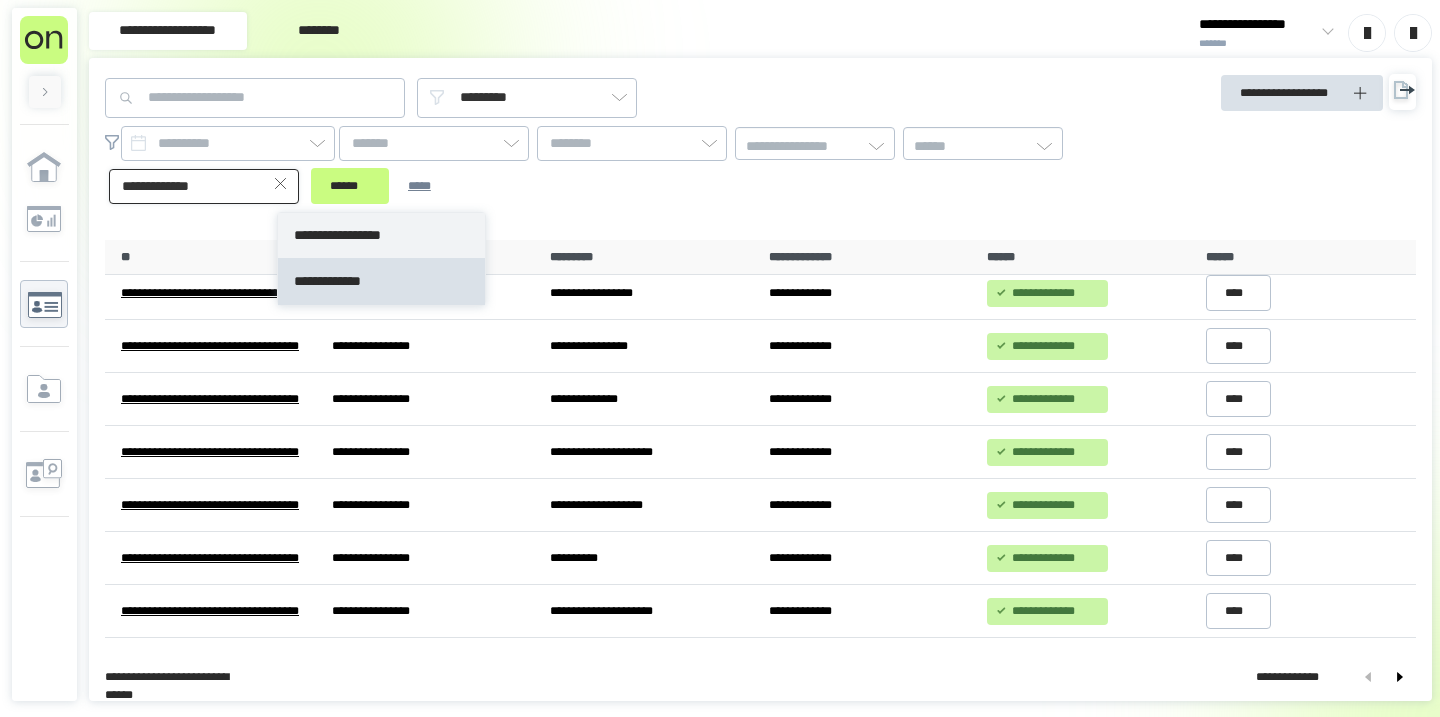 type on "**********" 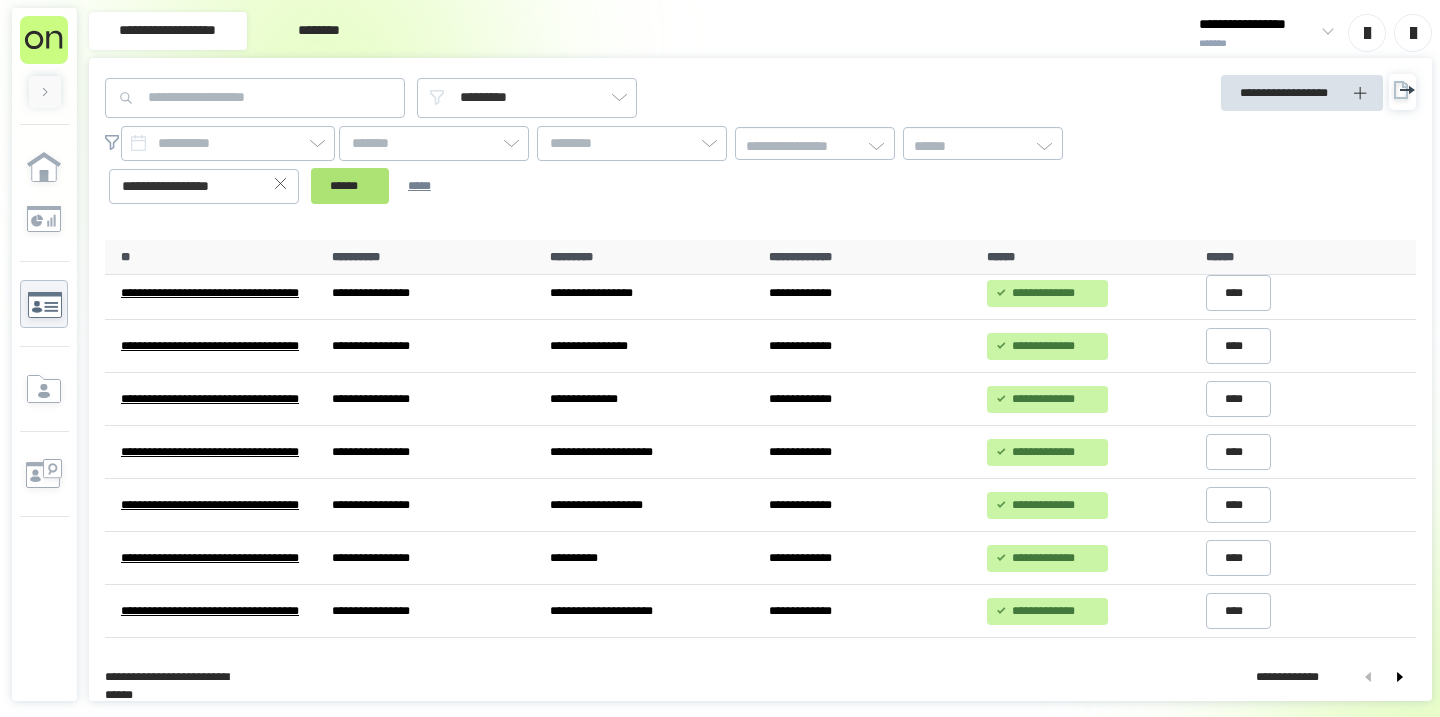 click on "******" at bounding box center (350, 186) 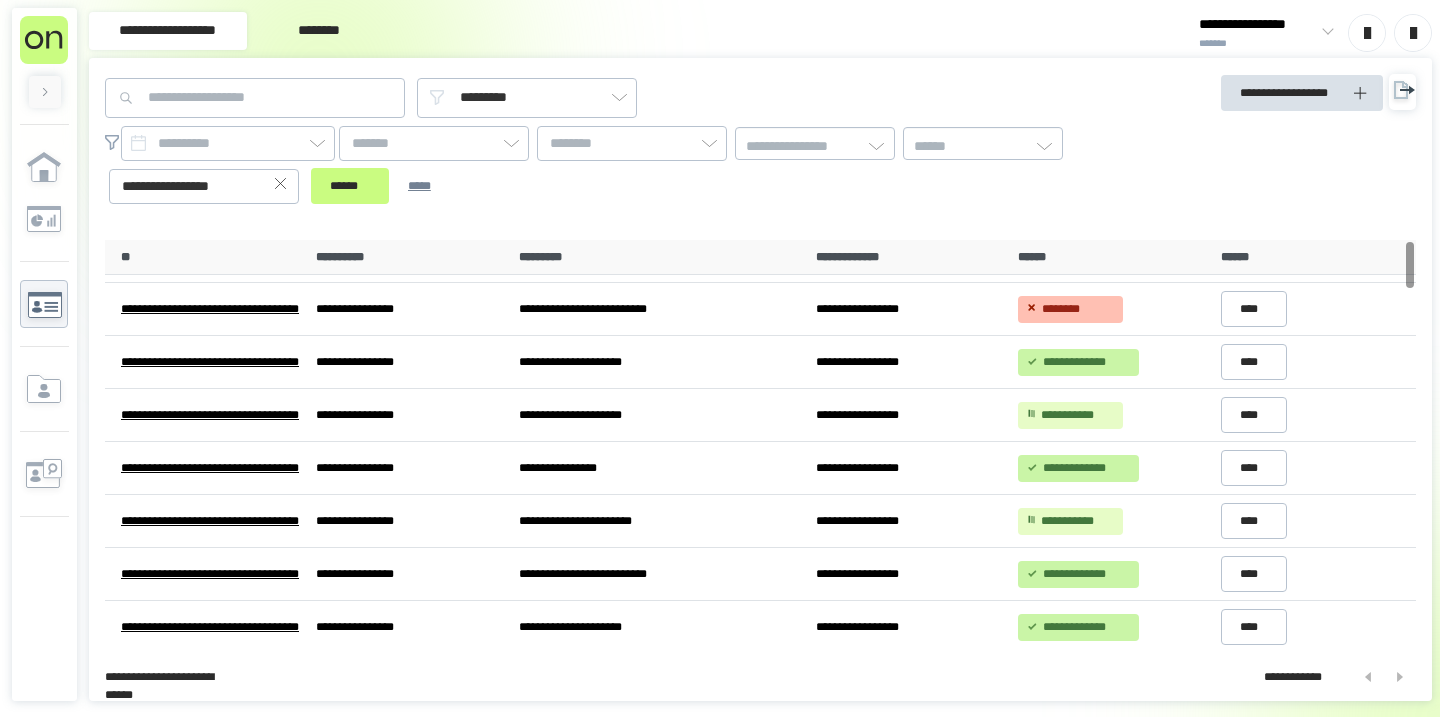 scroll, scrollTop: 0, scrollLeft: 0, axis: both 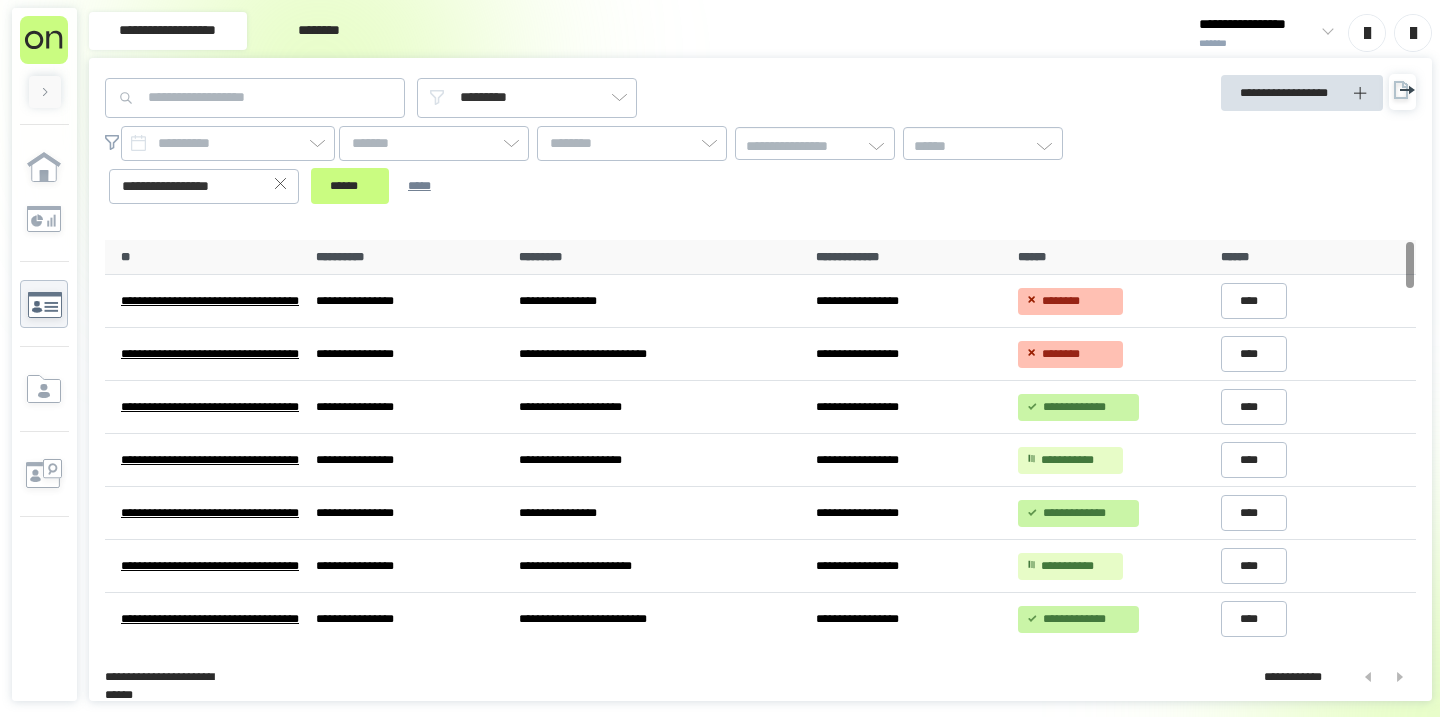 type 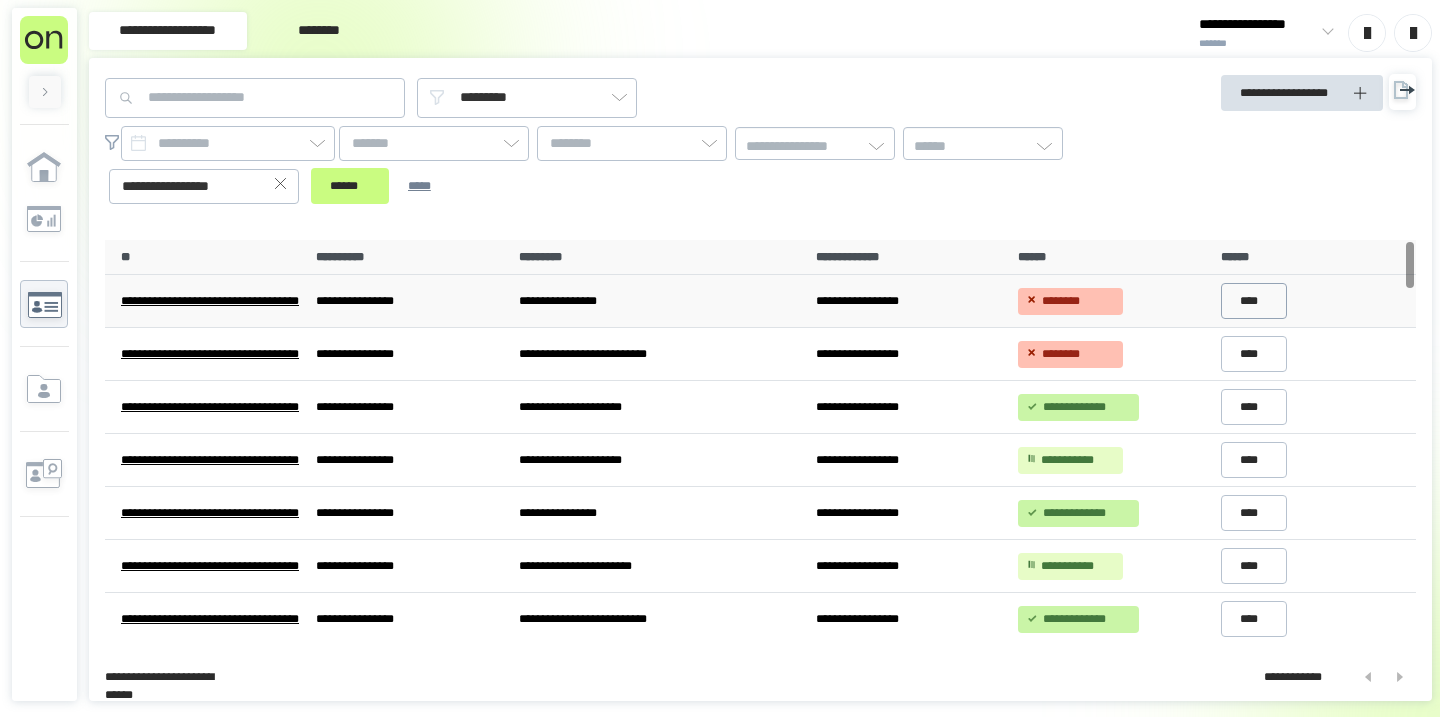 type on "**********" 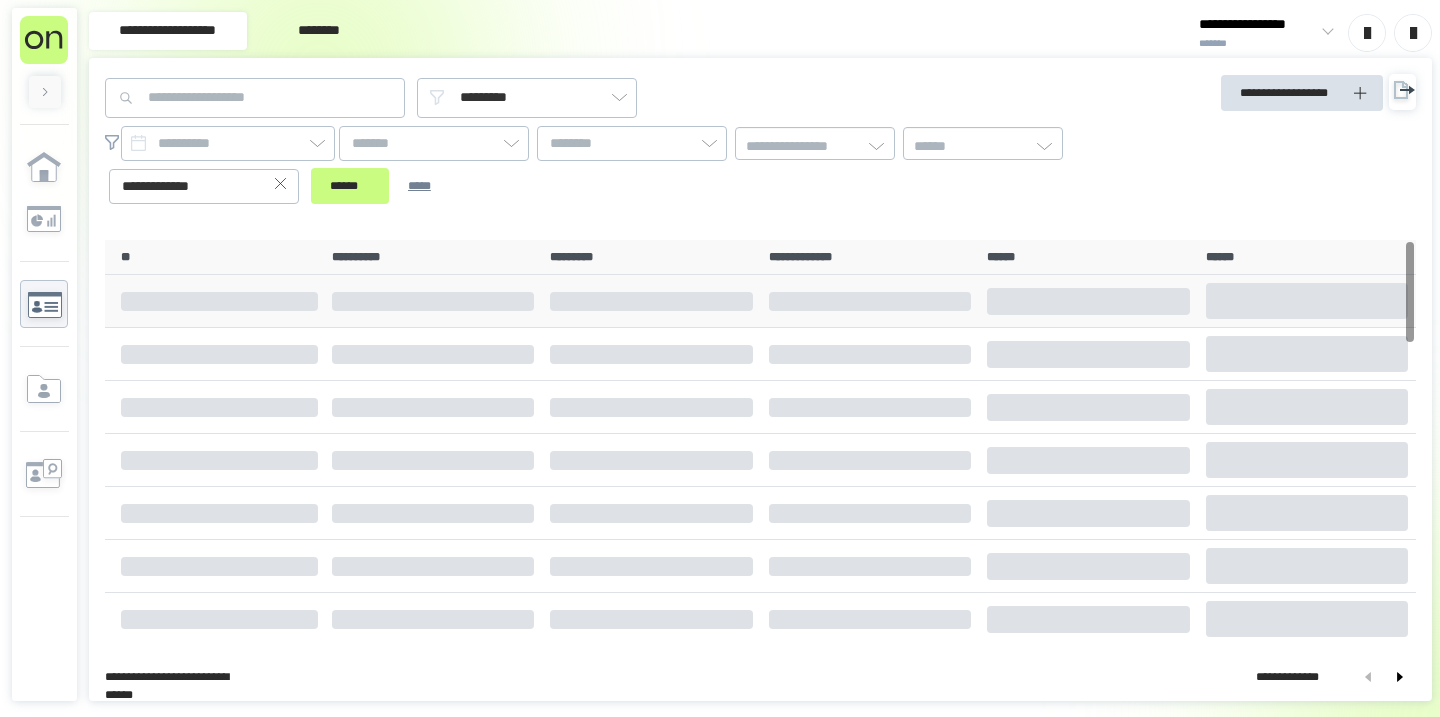 click on "****" at bounding box center (1307, 301) 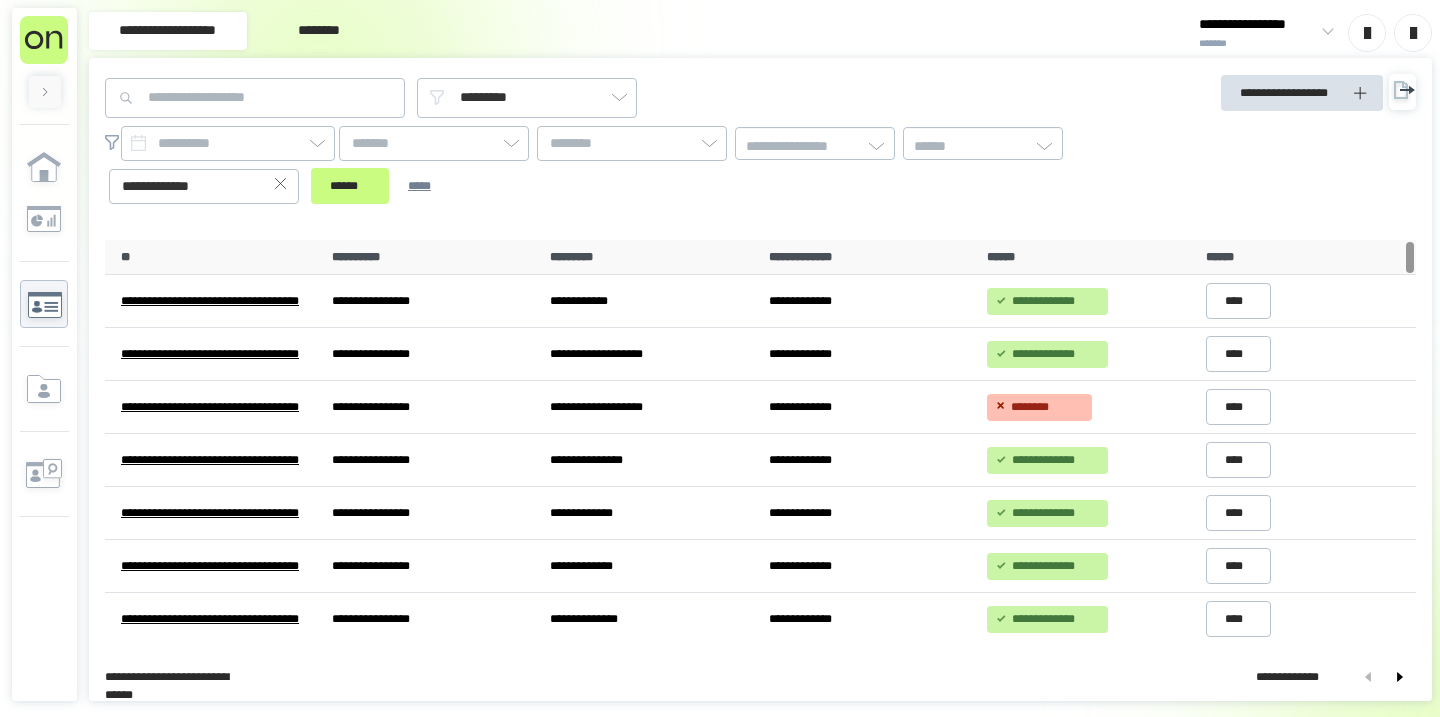 click 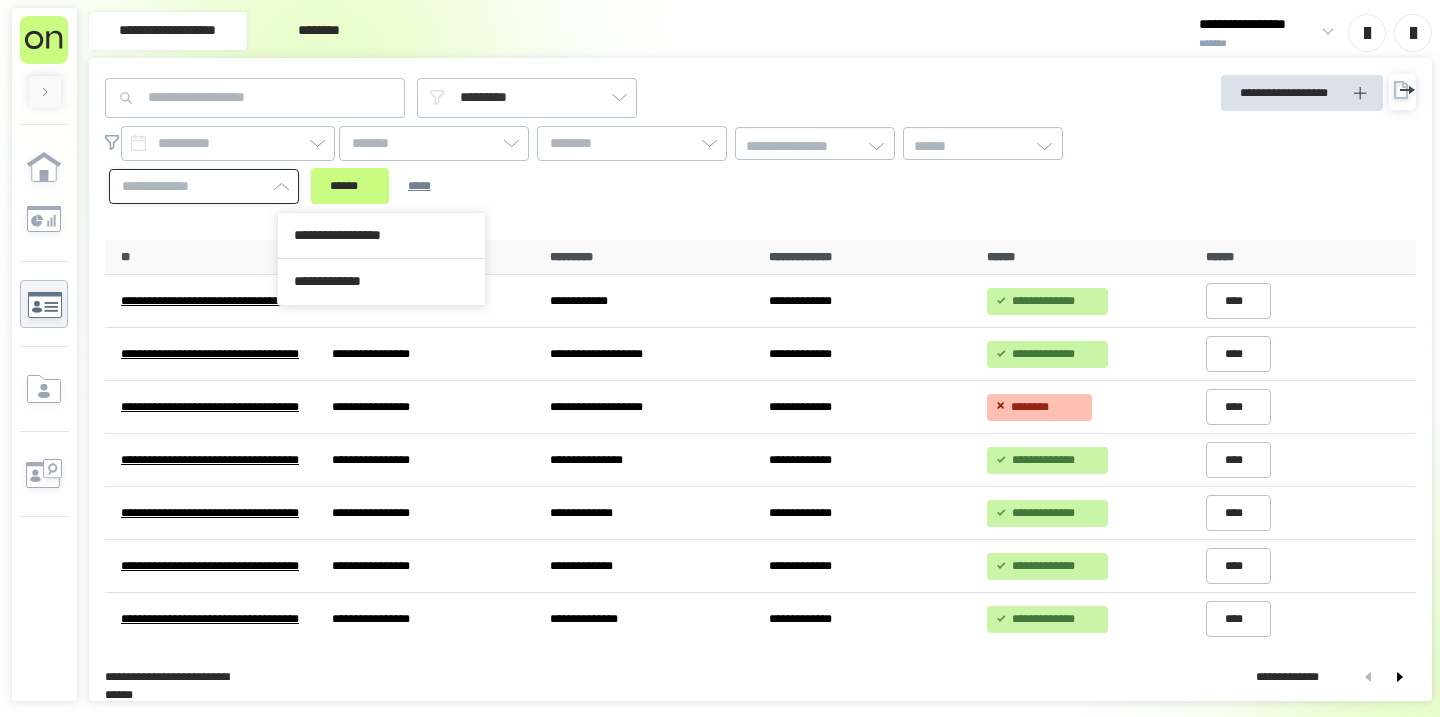 click at bounding box center (204, 186) 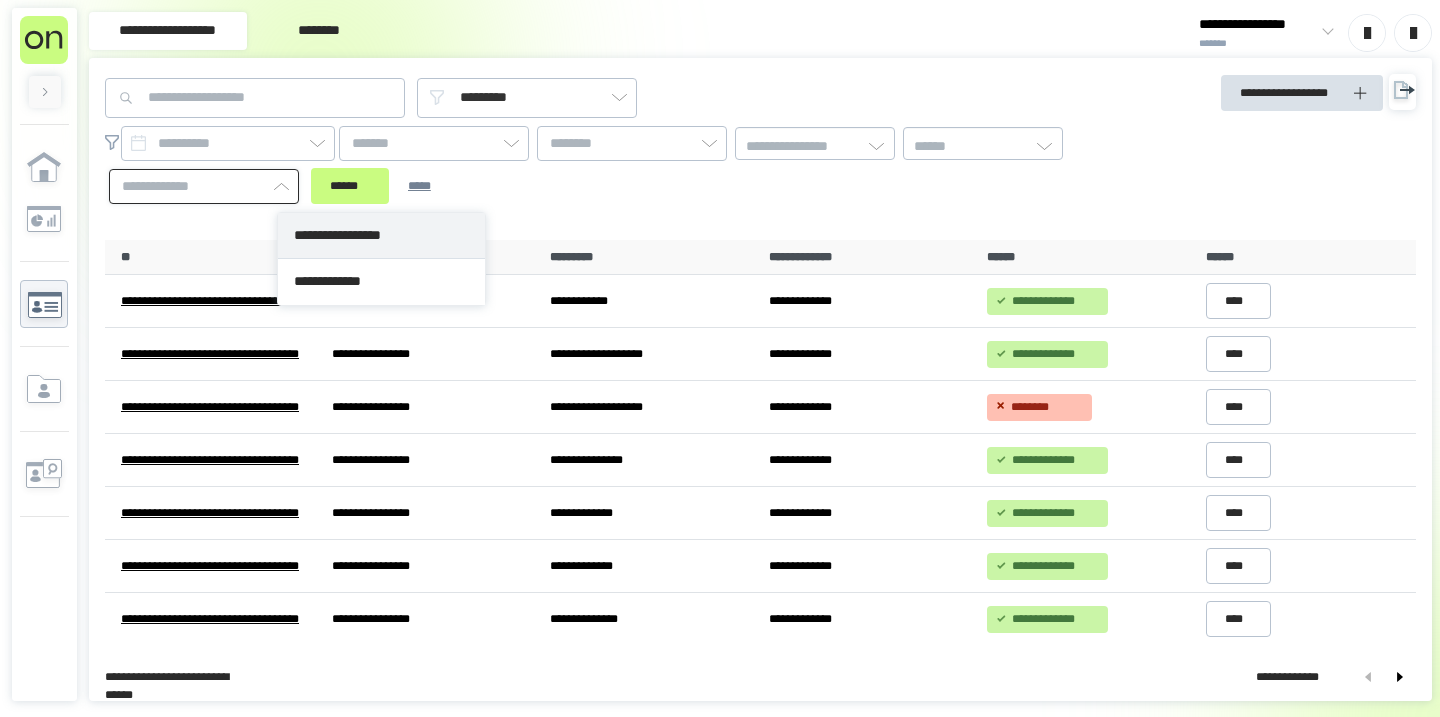 type on "**********" 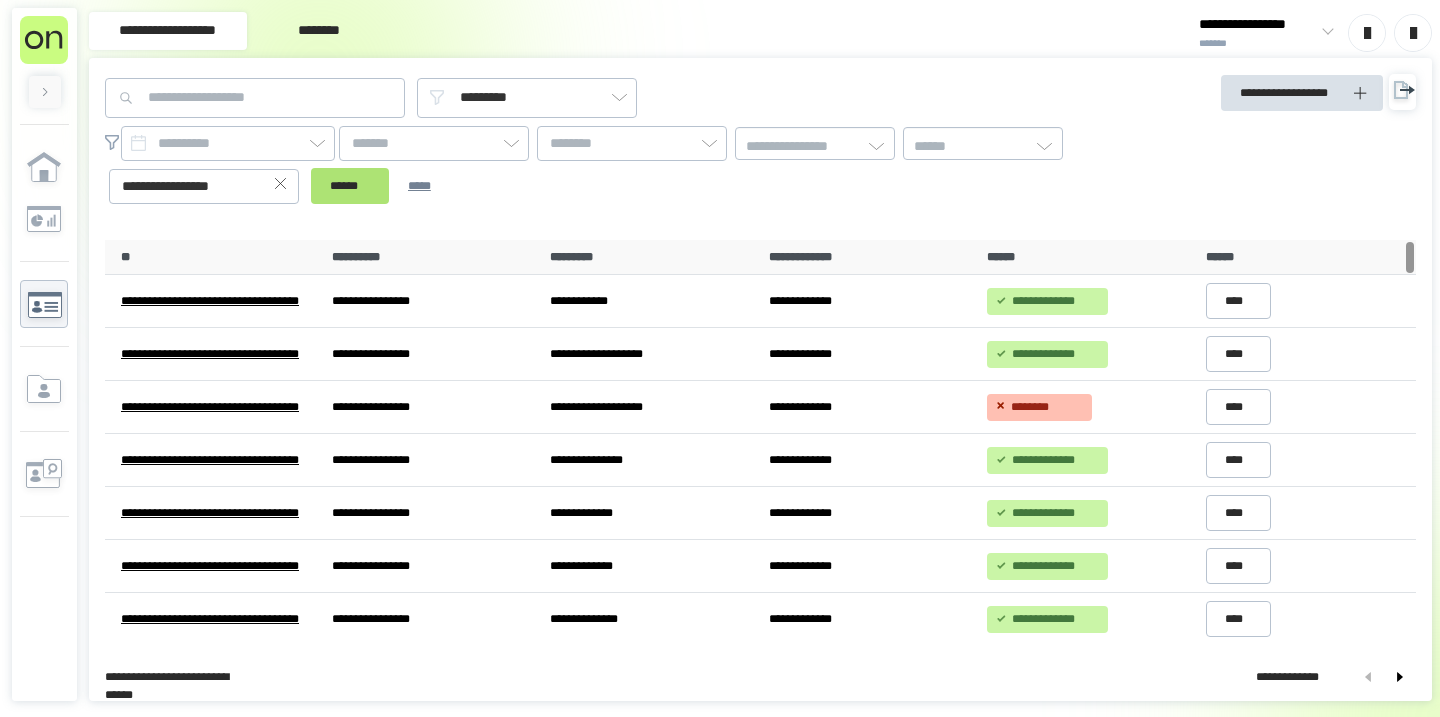 click on "******" at bounding box center [350, 186] 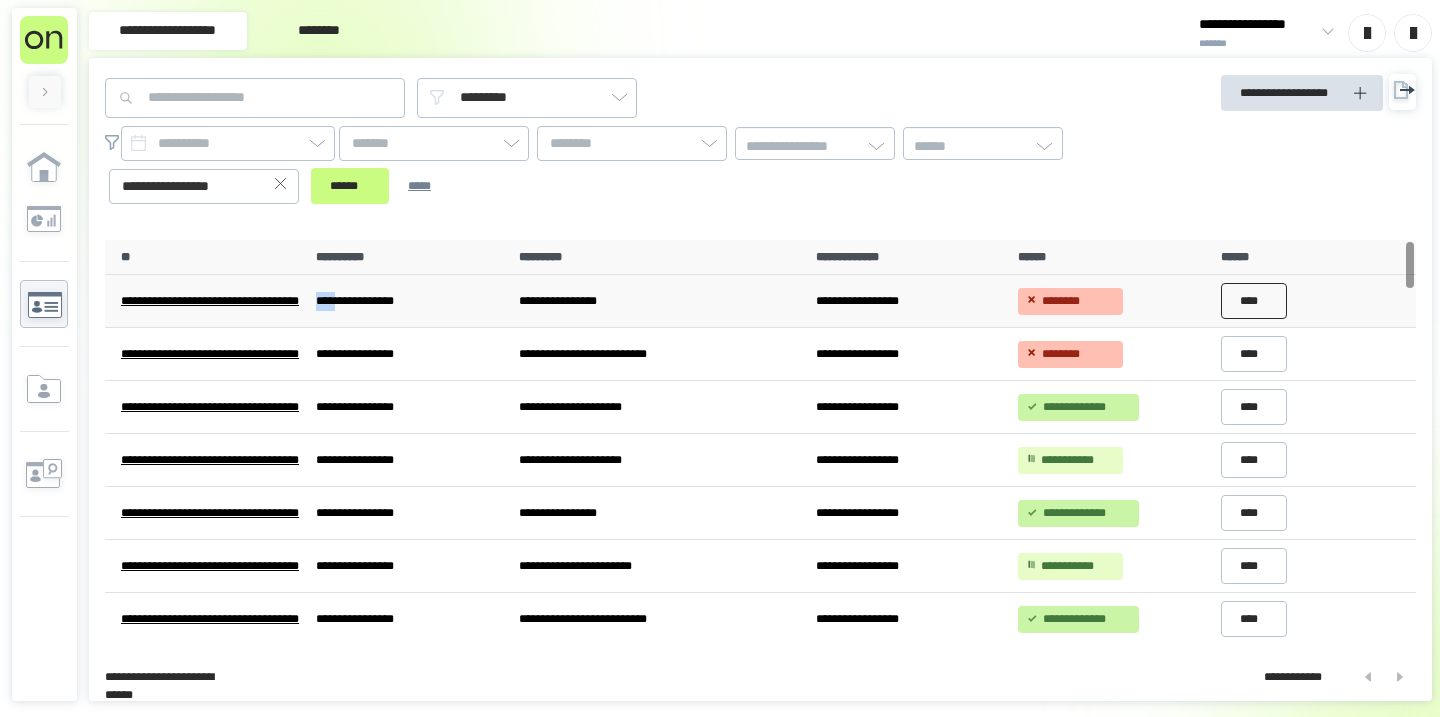 click on "****" at bounding box center [1254, 301] 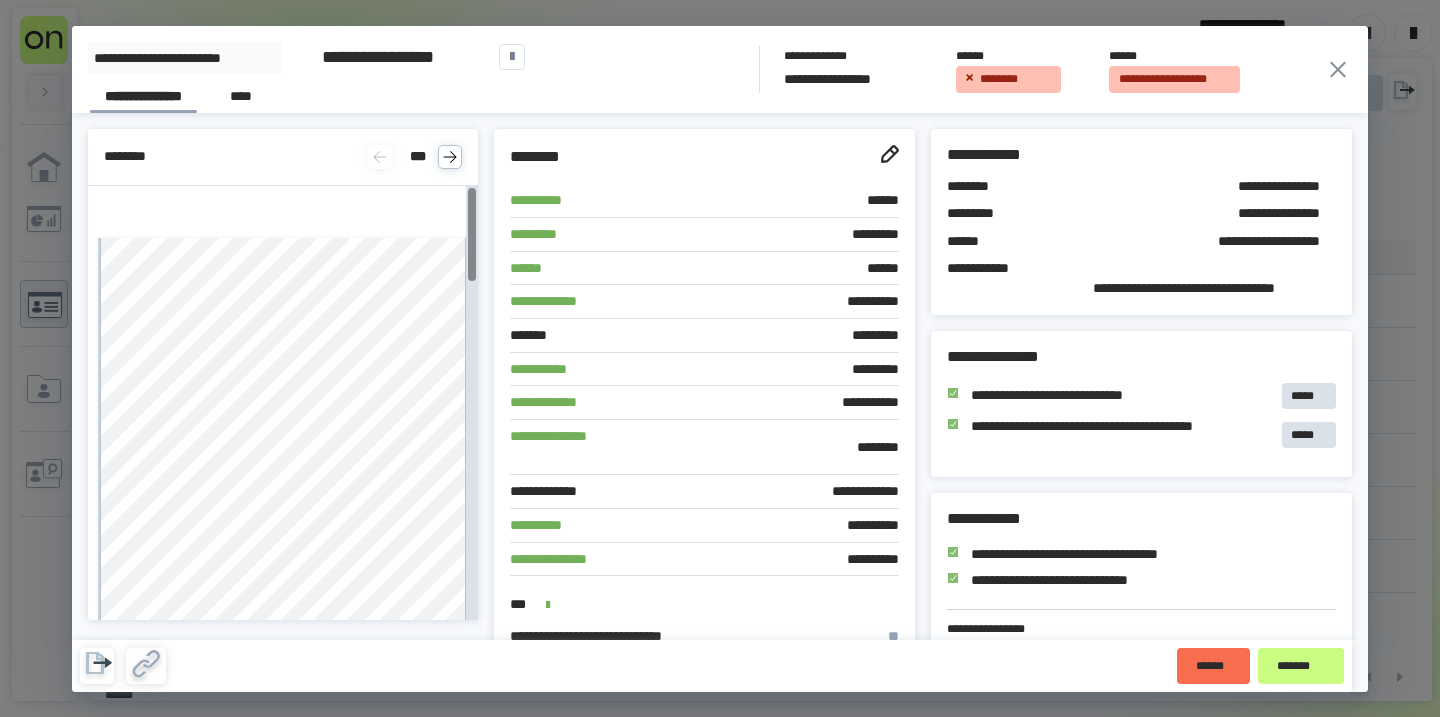 click on "**********" at bounding box center (720, 358) 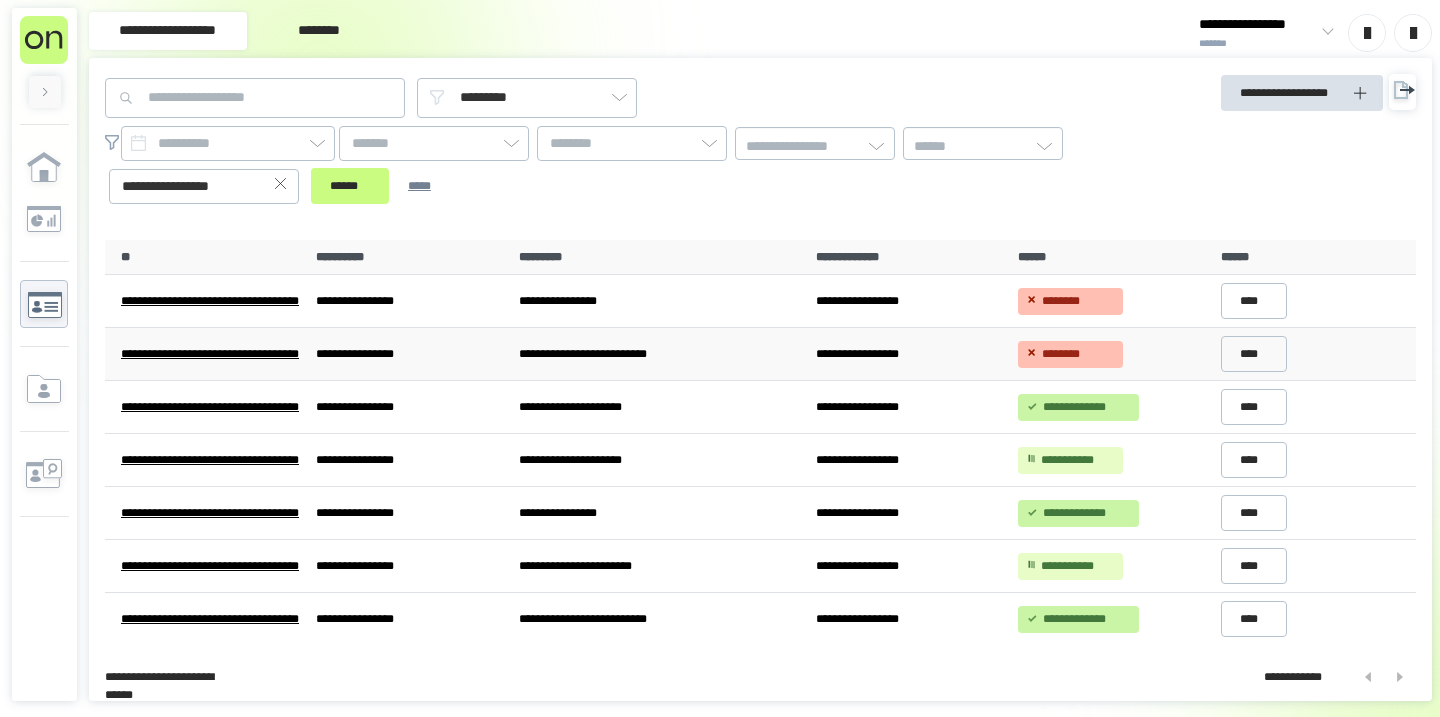 scroll, scrollTop: 0, scrollLeft: 0, axis: both 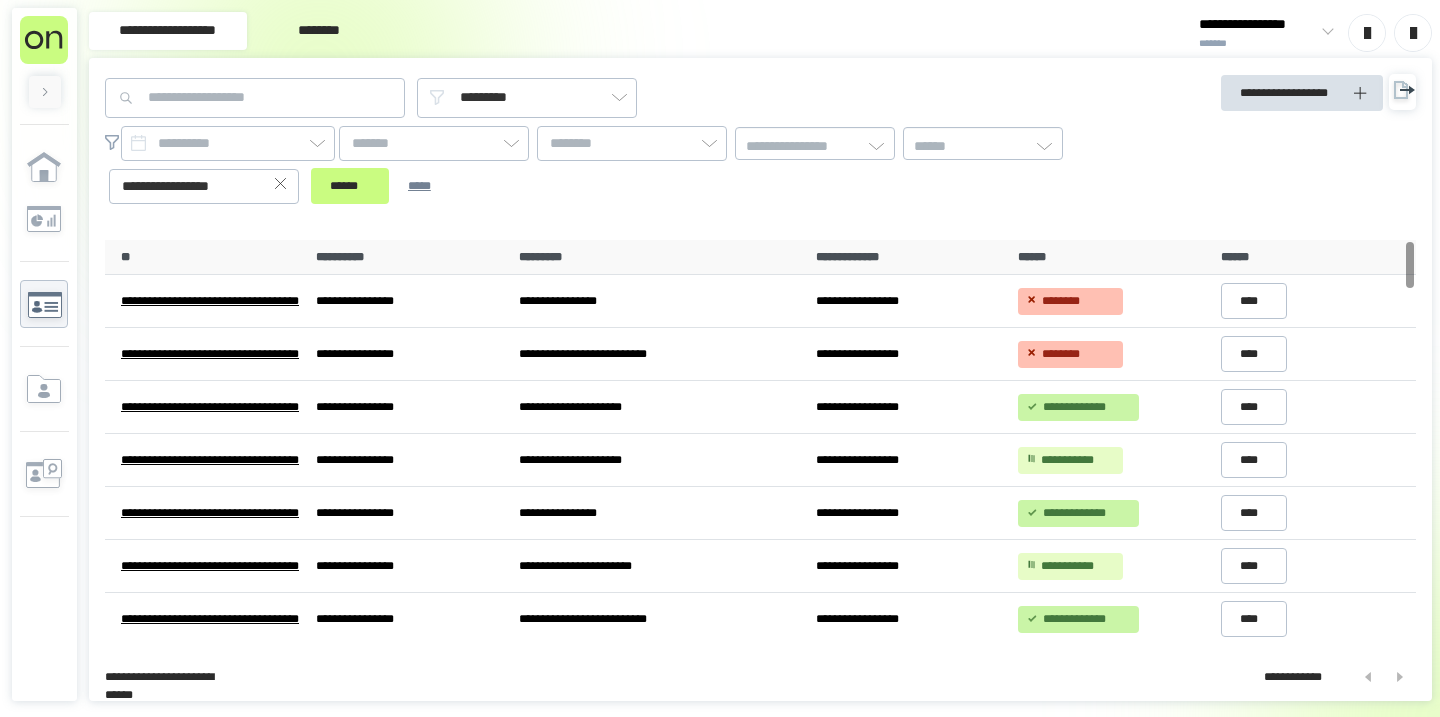 click on "**********" at bounding box center (595, 149) 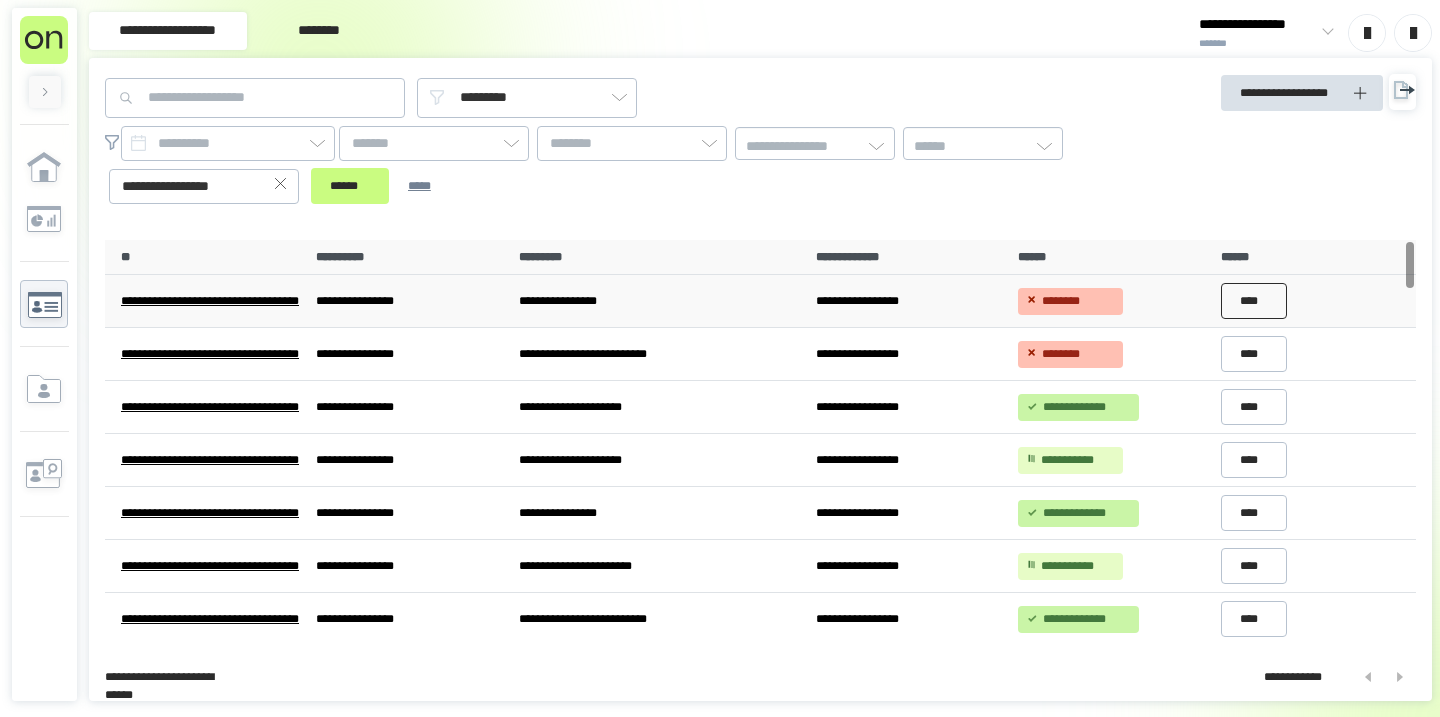 click on "****" at bounding box center (1254, 301) 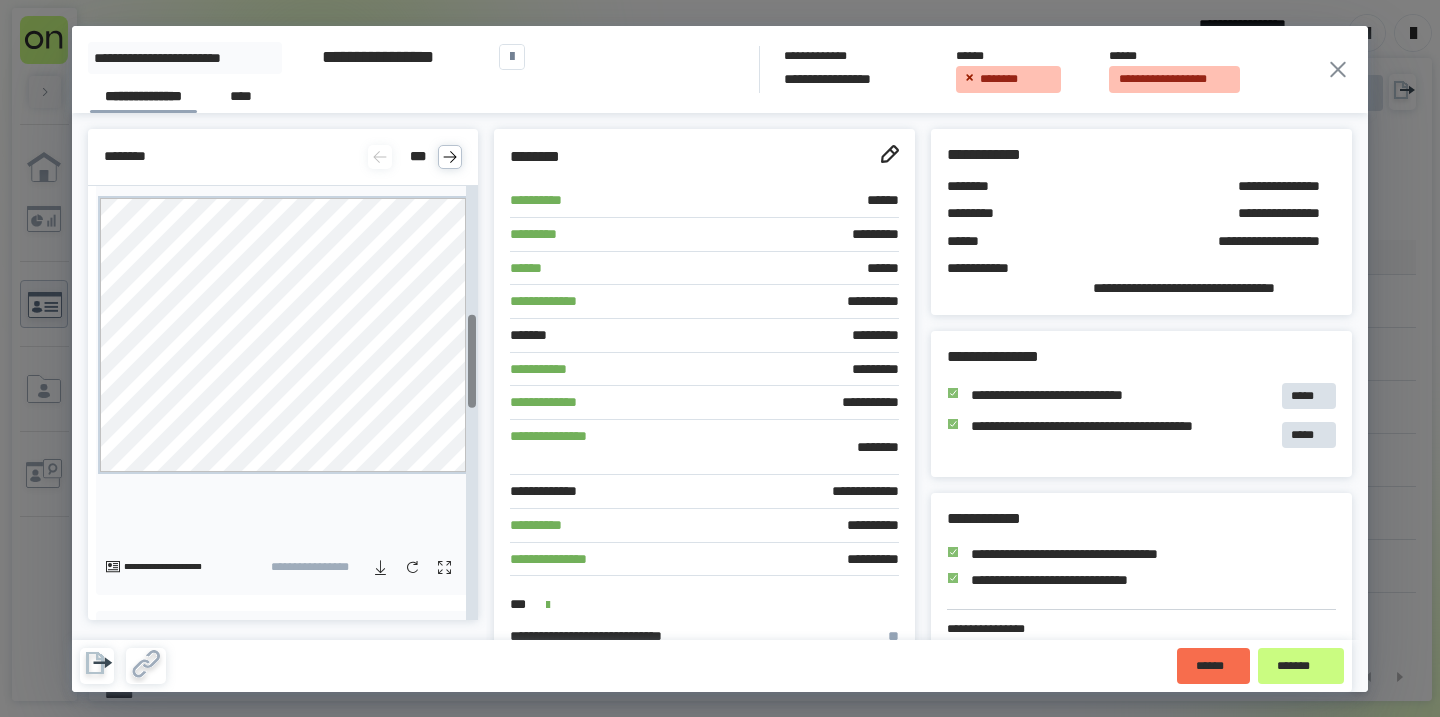 scroll, scrollTop: 597, scrollLeft: 0, axis: vertical 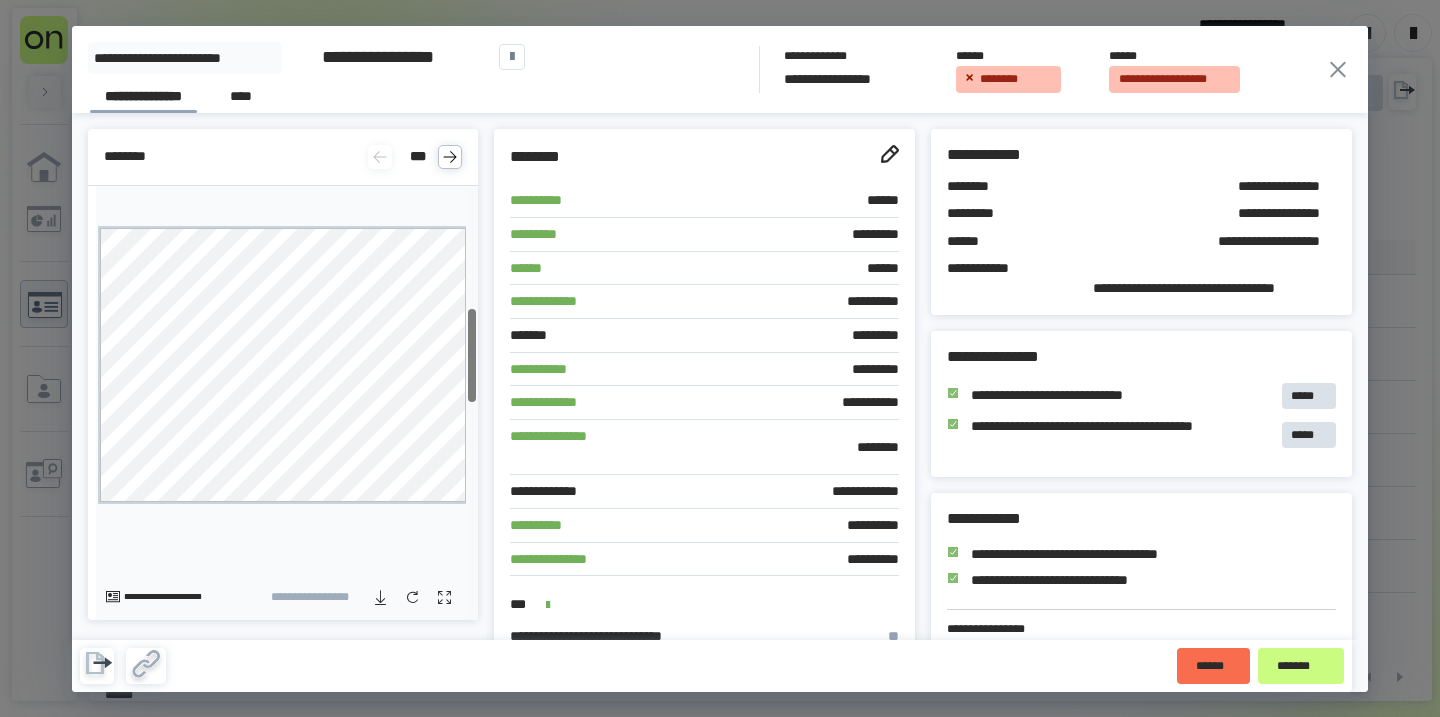 drag, startPoint x: 476, startPoint y: 381, endPoint x: 474, endPoint y: 355, distance: 26.076809 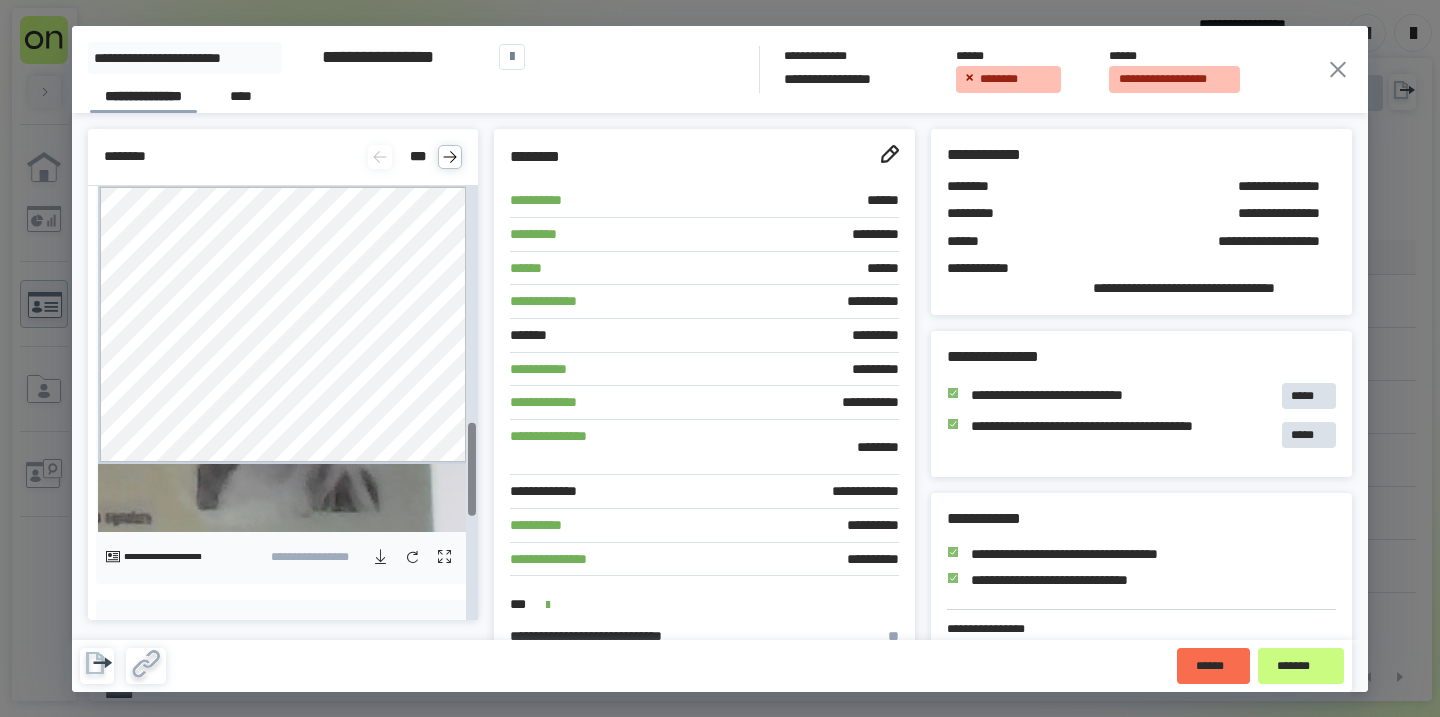 scroll, scrollTop: 1570, scrollLeft: 0, axis: vertical 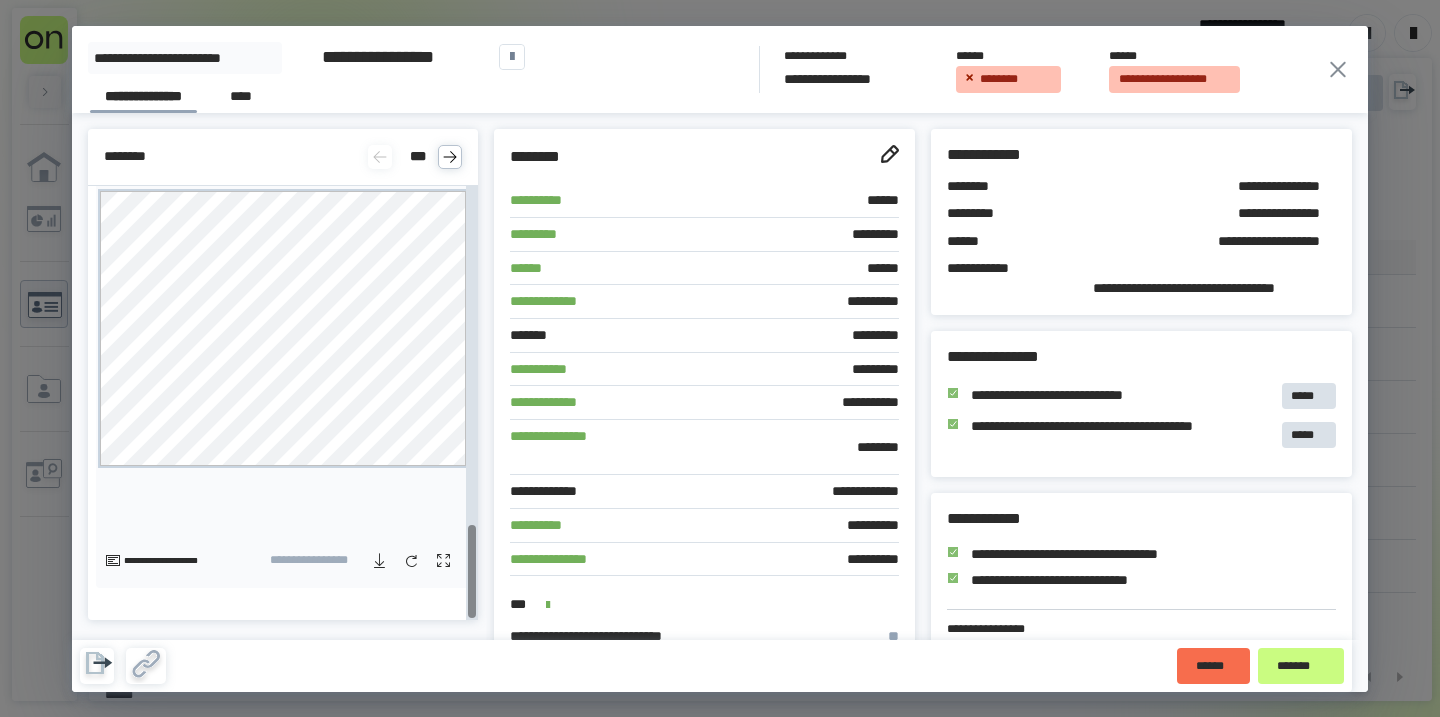 click 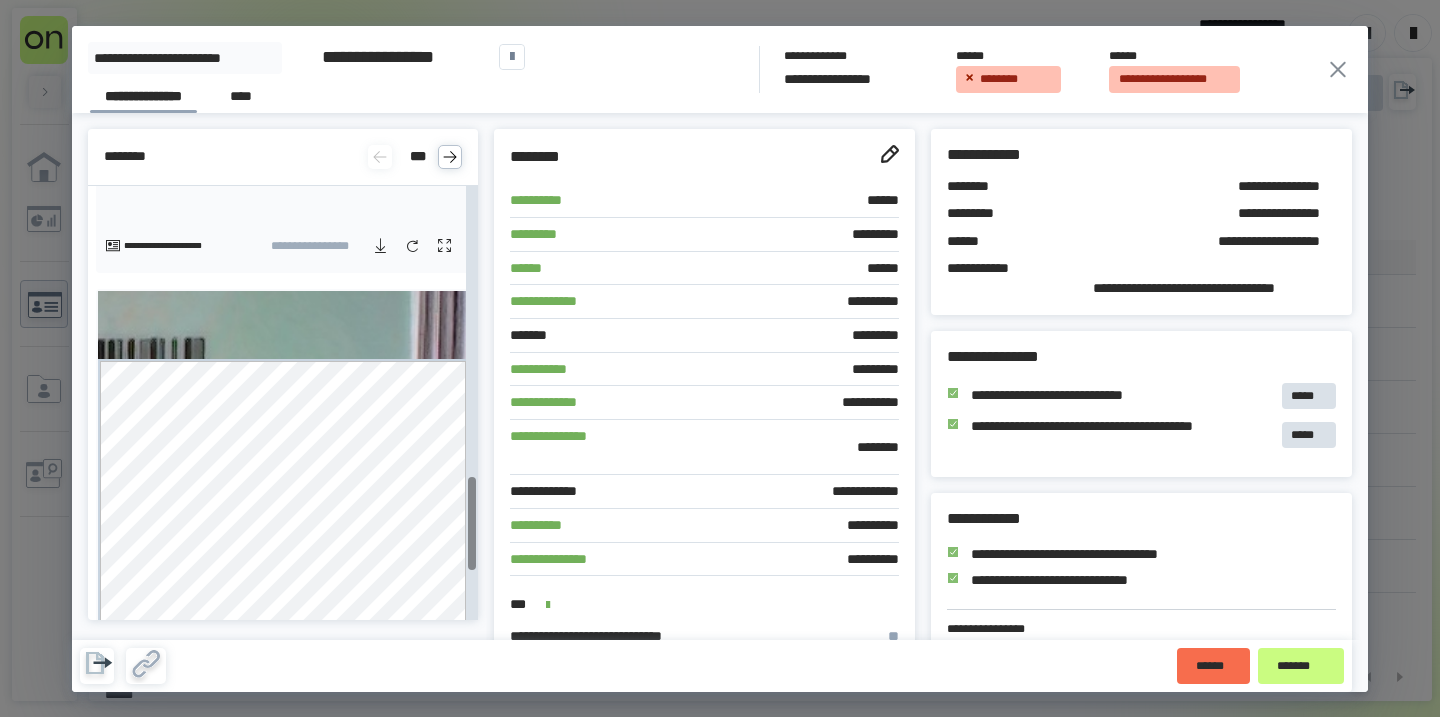 scroll, scrollTop: 1292, scrollLeft: 0, axis: vertical 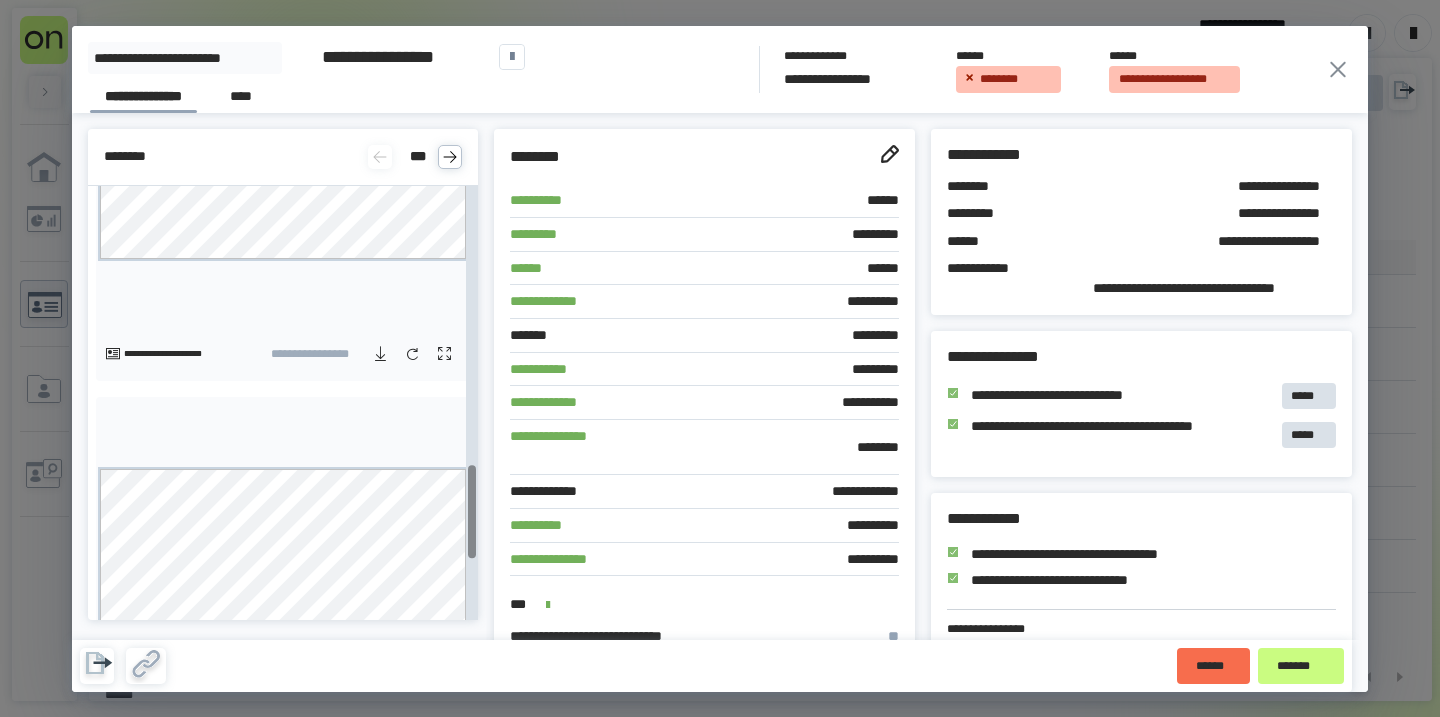 click at bounding box center (444, 354) 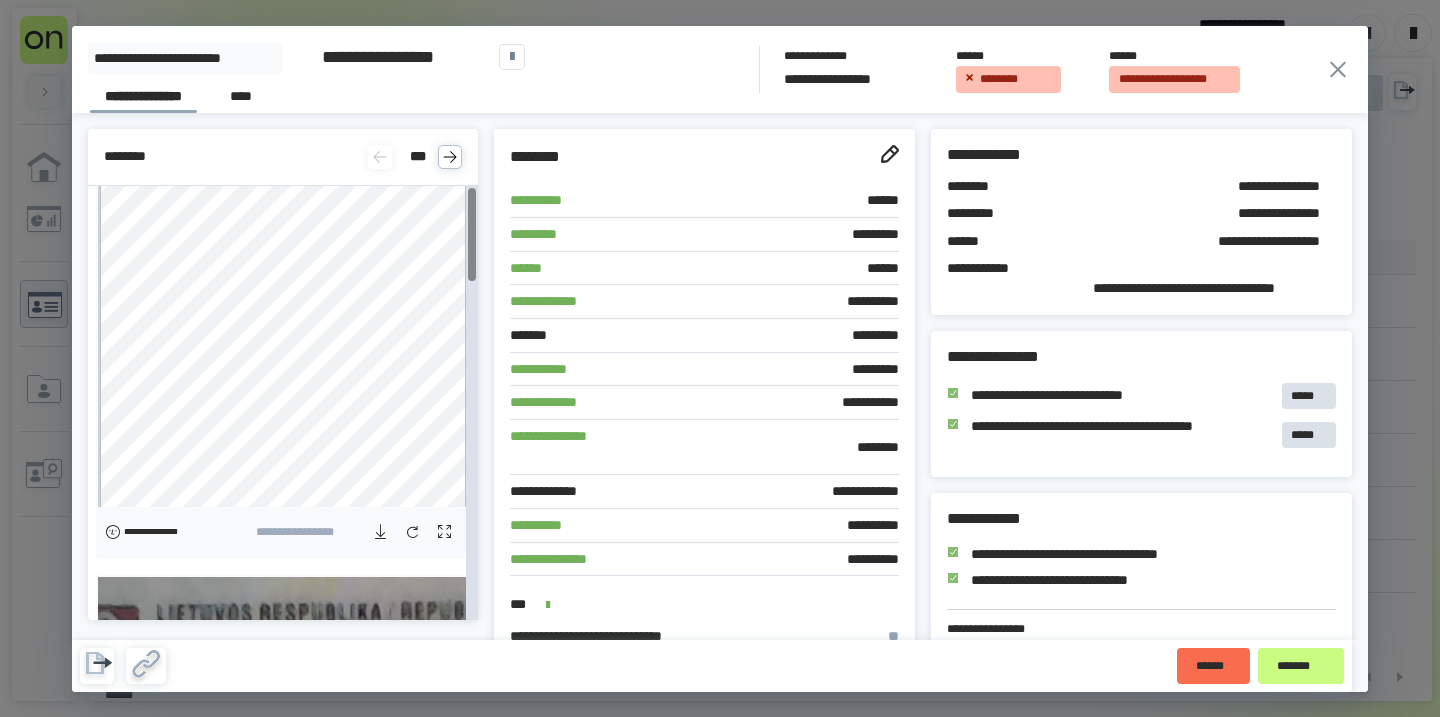 scroll, scrollTop: 0, scrollLeft: 0, axis: both 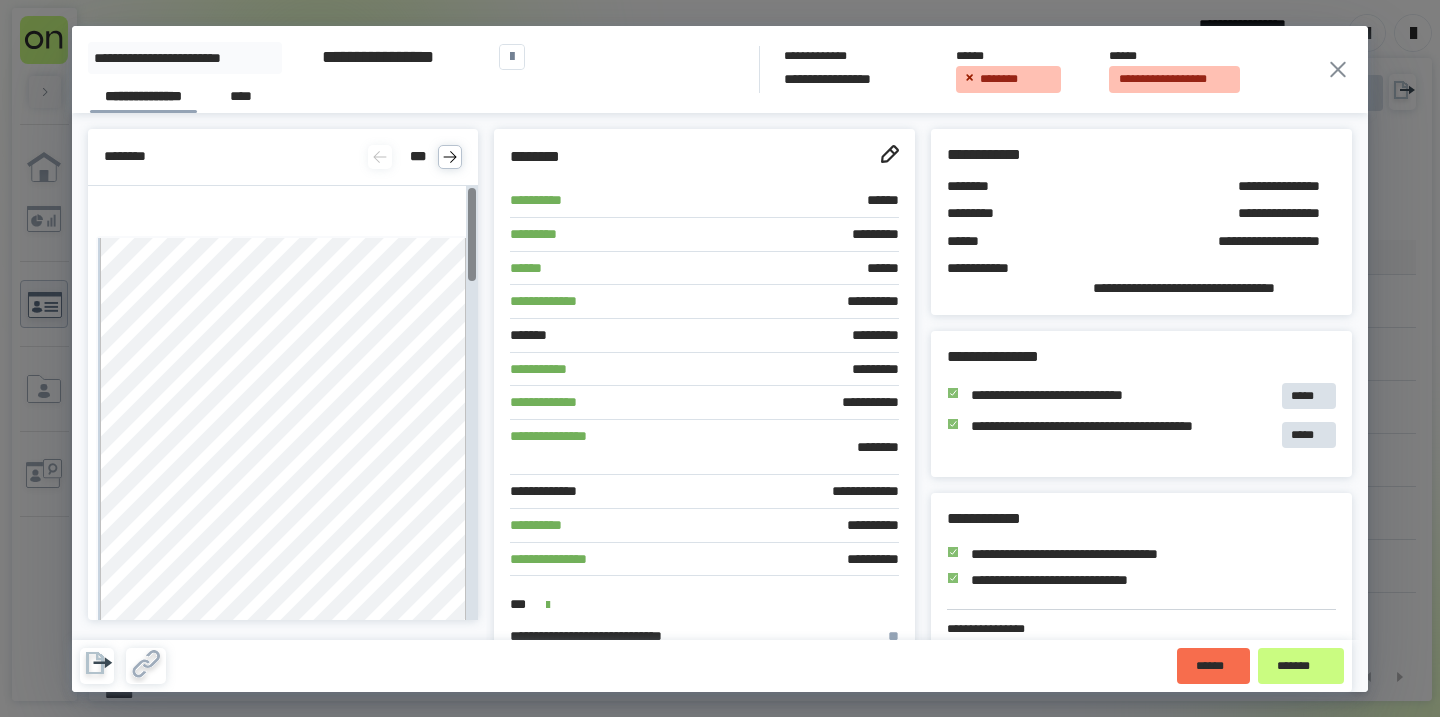click at bounding box center (450, 157) 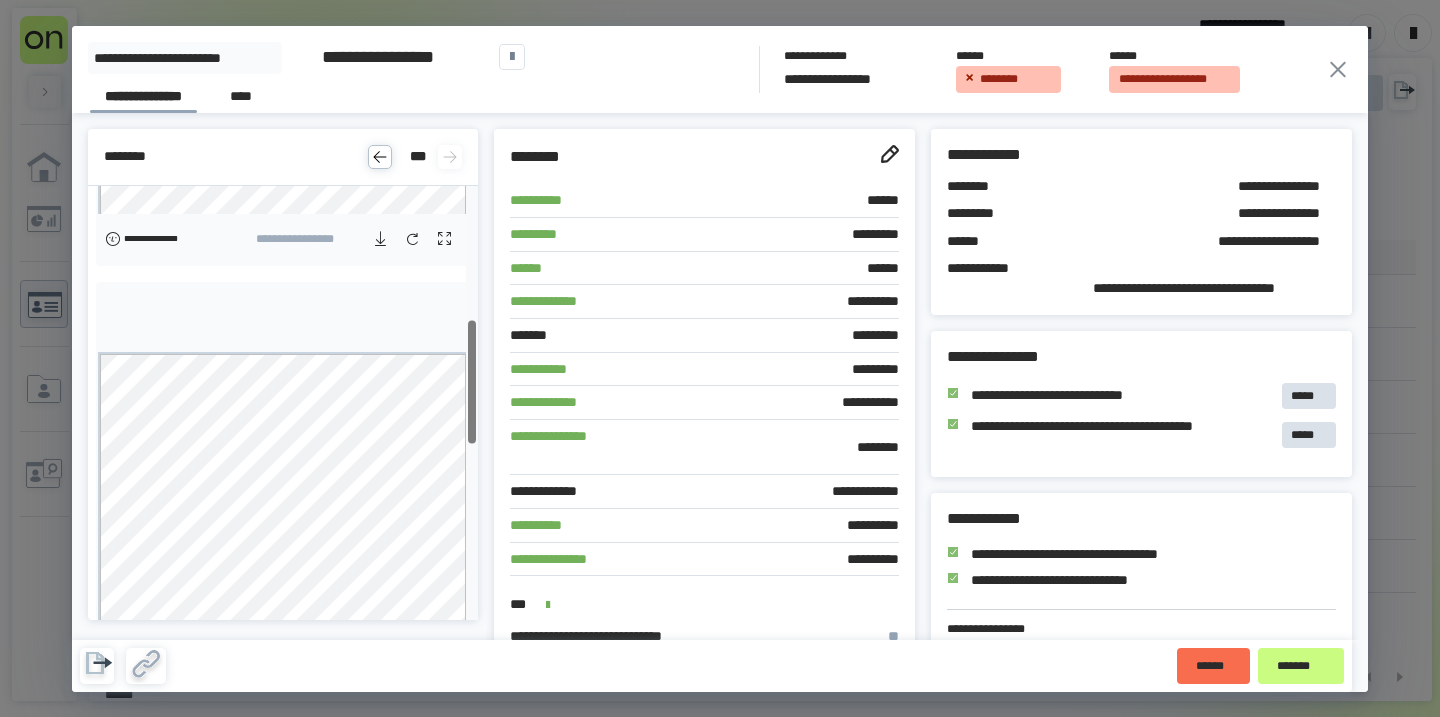 scroll, scrollTop: 469, scrollLeft: 0, axis: vertical 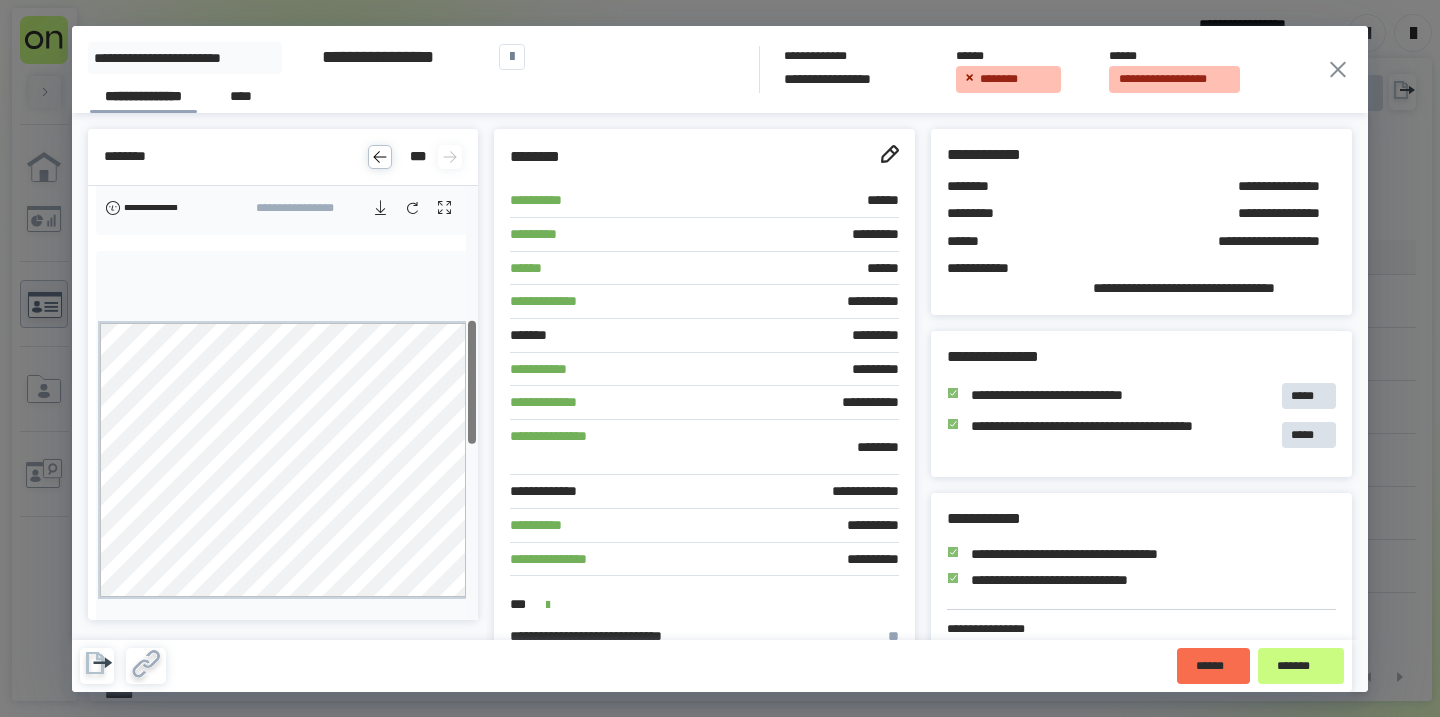 drag, startPoint x: 472, startPoint y: 255, endPoint x: 482, endPoint y: 387, distance: 132.37825 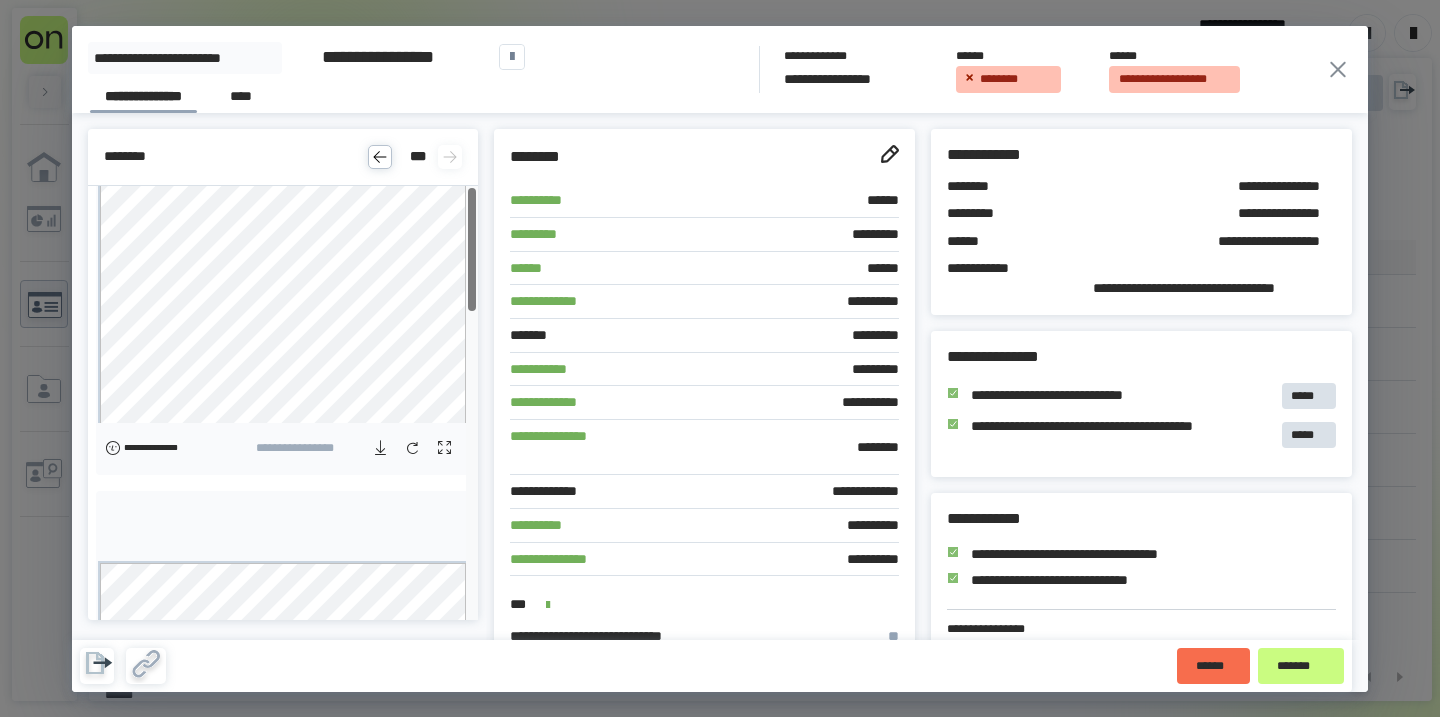 scroll, scrollTop: 0, scrollLeft: 0, axis: both 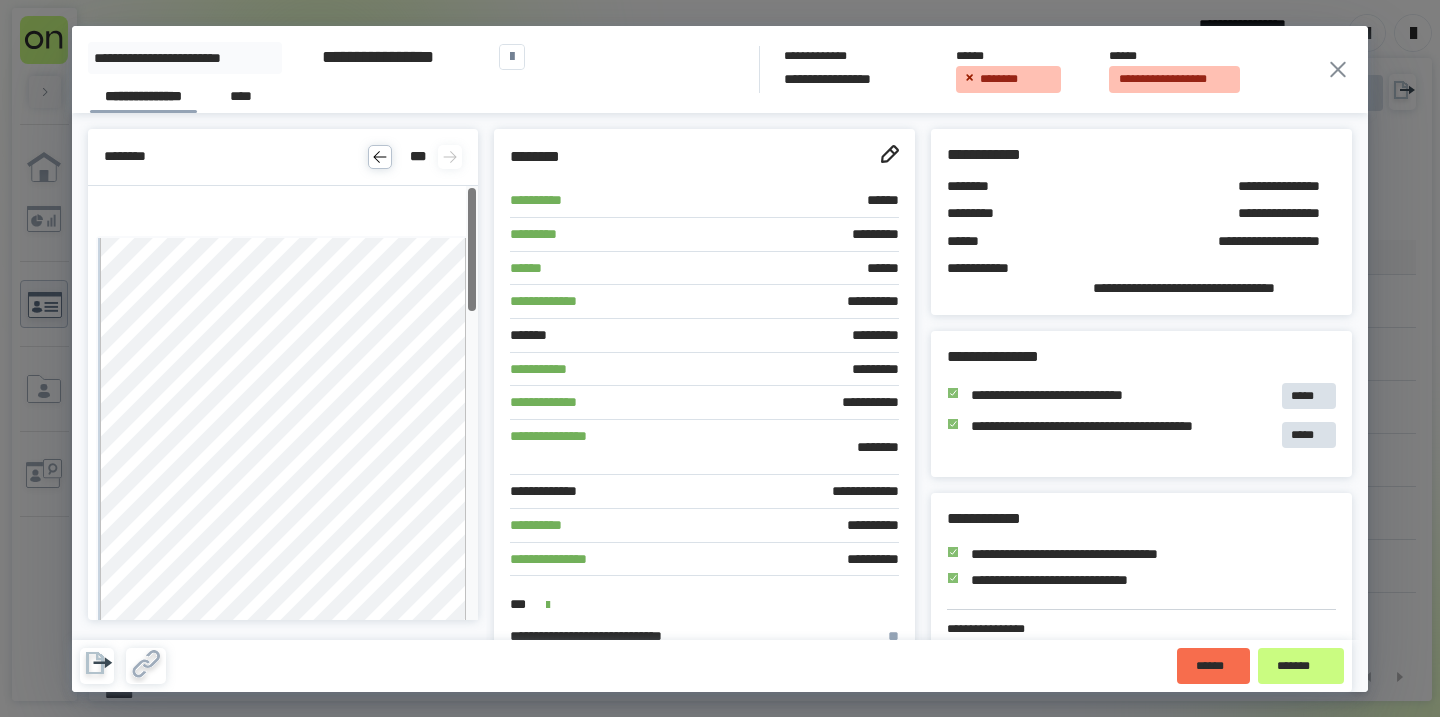 drag, startPoint x: 471, startPoint y: 410, endPoint x: 470, endPoint y: 225, distance: 185.0027 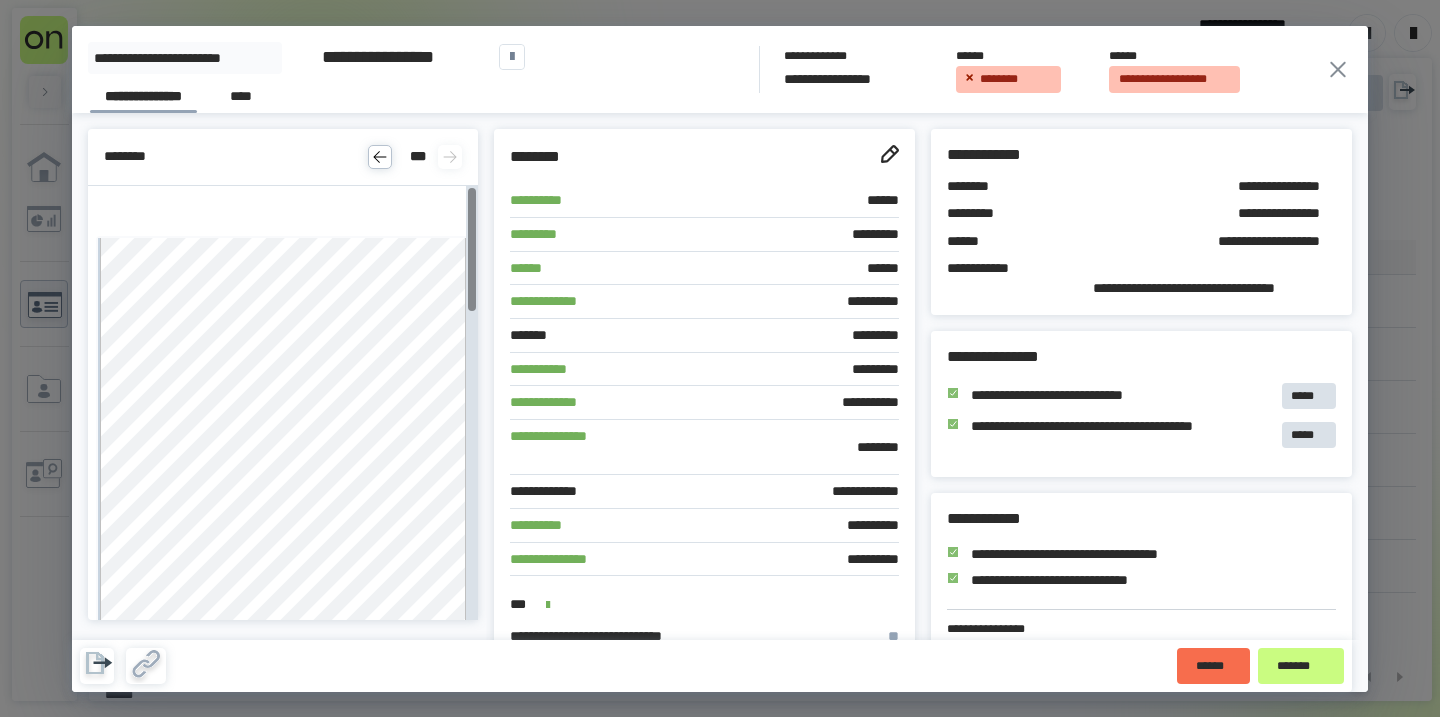 click 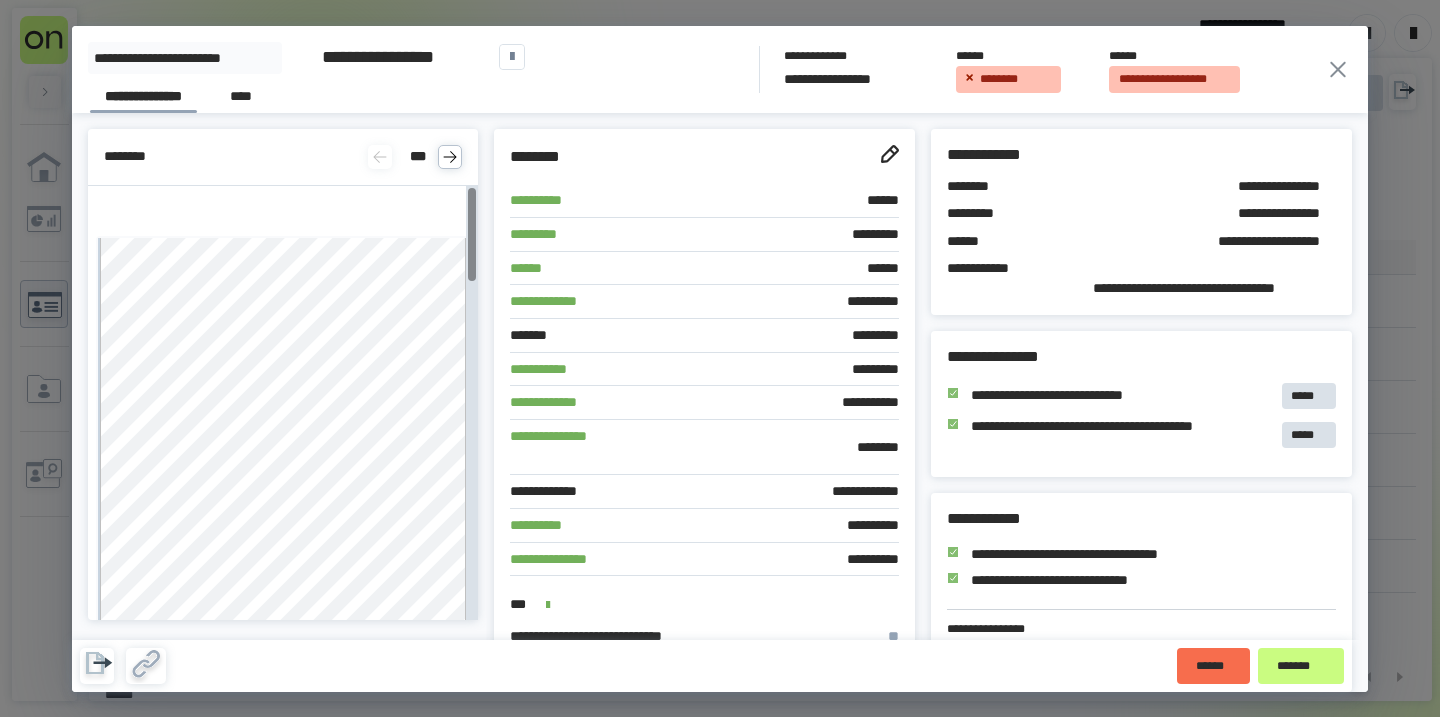 click at bounding box center [450, 157] 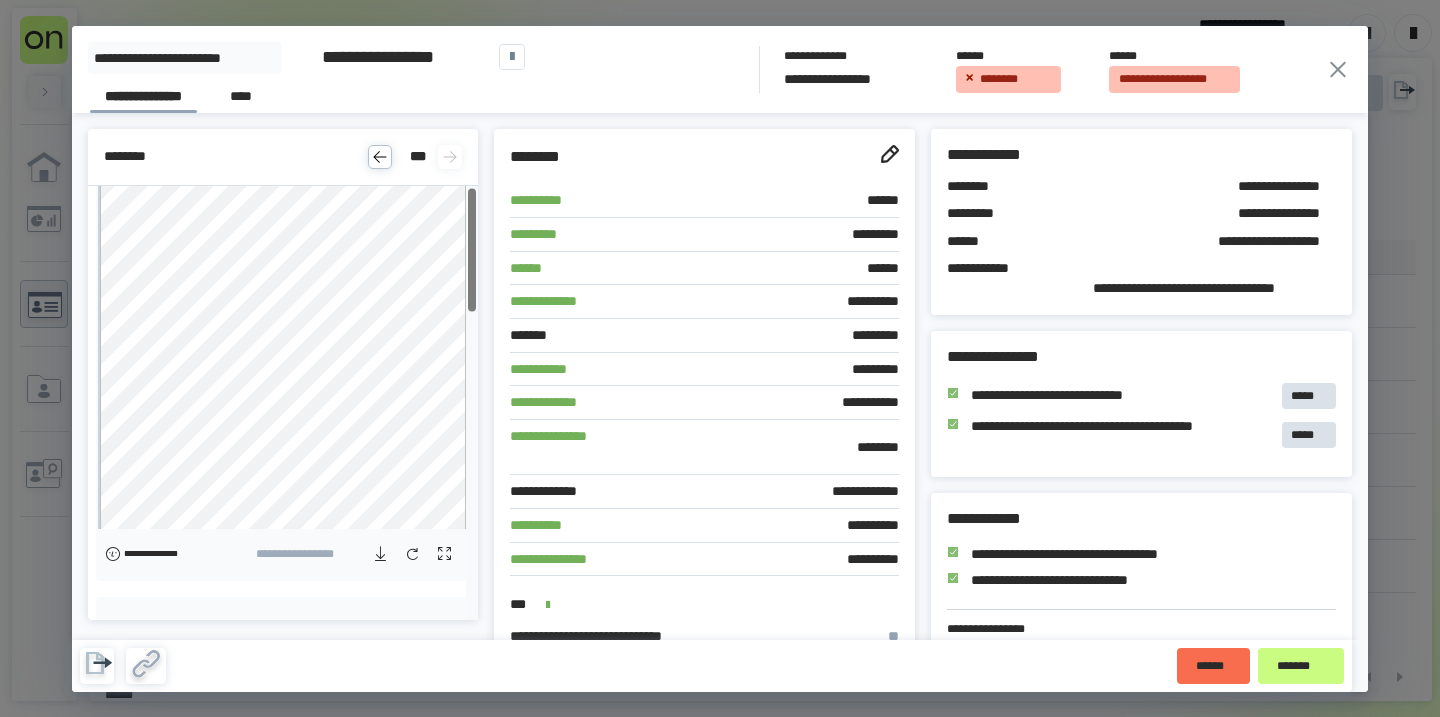 scroll, scrollTop: 244, scrollLeft: 0, axis: vertical 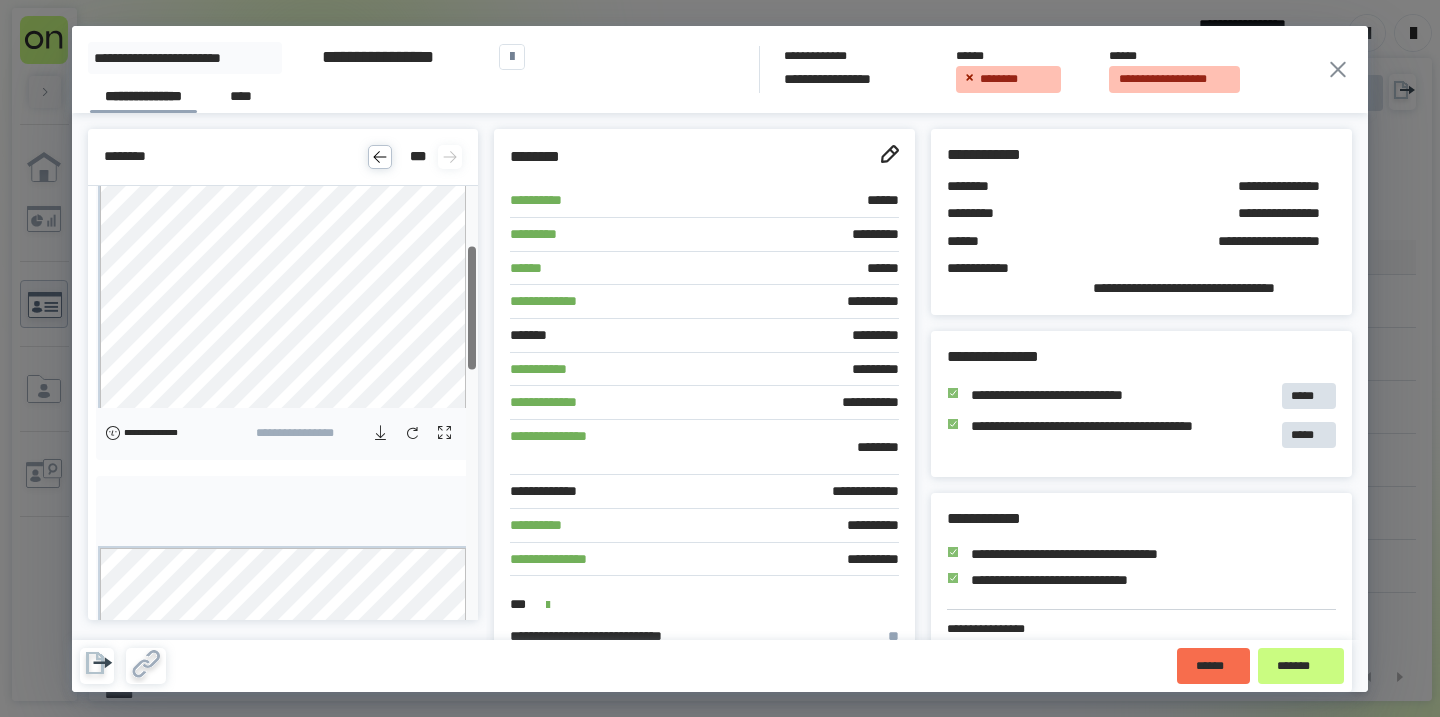drag, startPoint x: 470, startPoint y: 266, endPoint x: 468, endPoint y: 335, distance: 69.02898 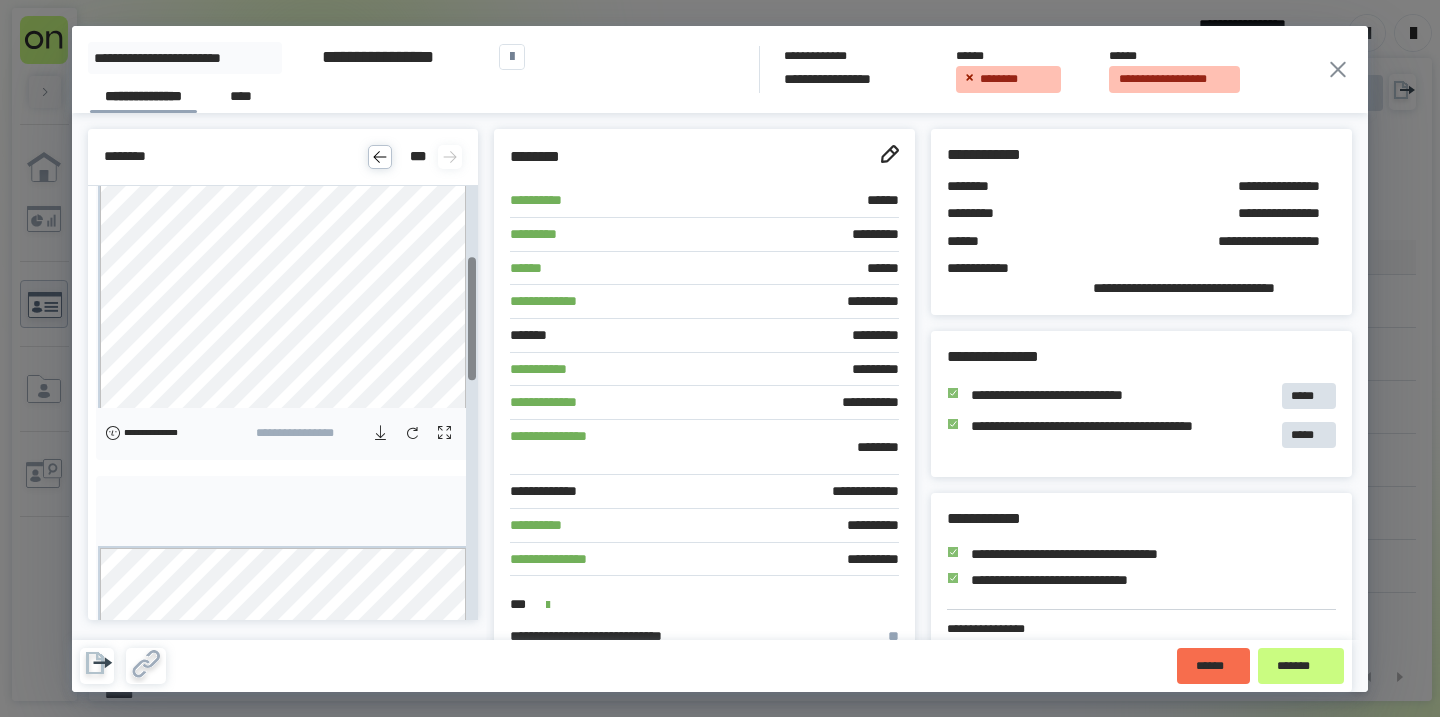 click 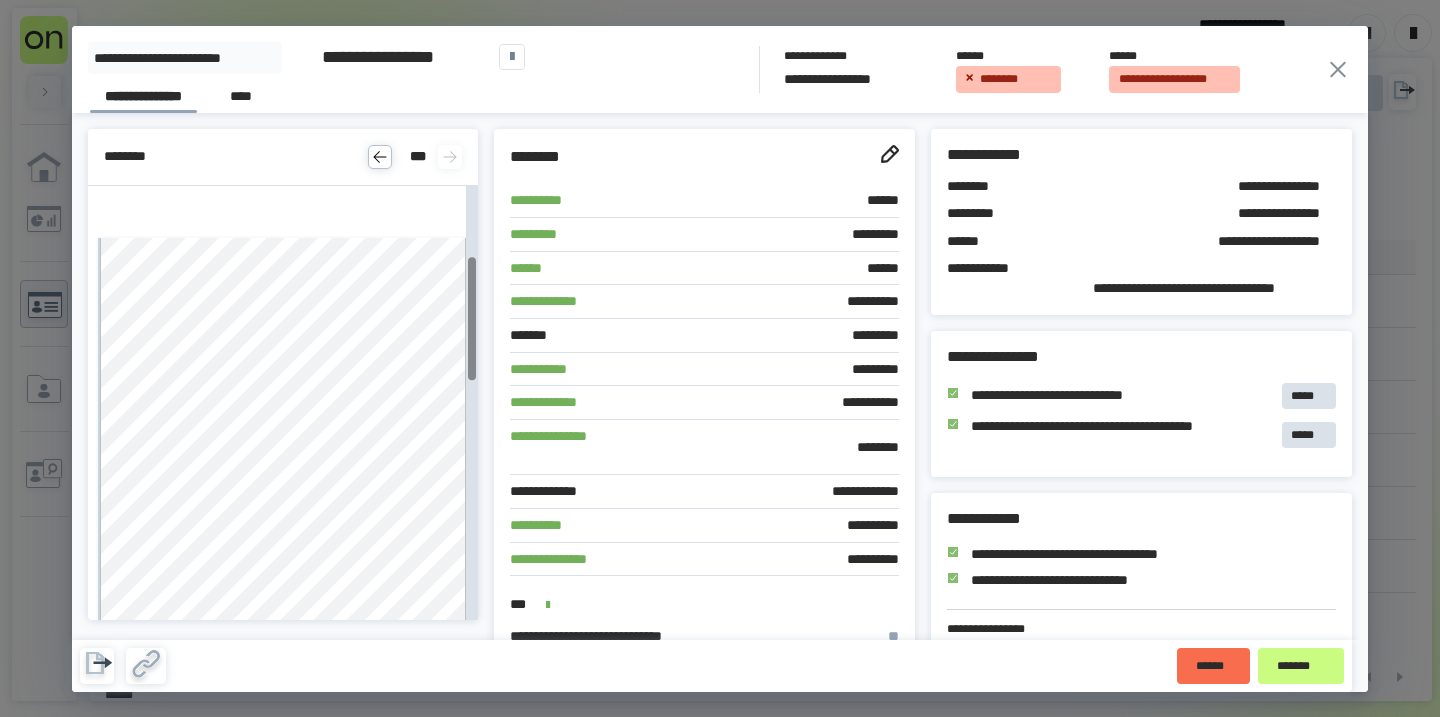 scroll, scrollTop: 0, scrollLeft: 0, axis: both 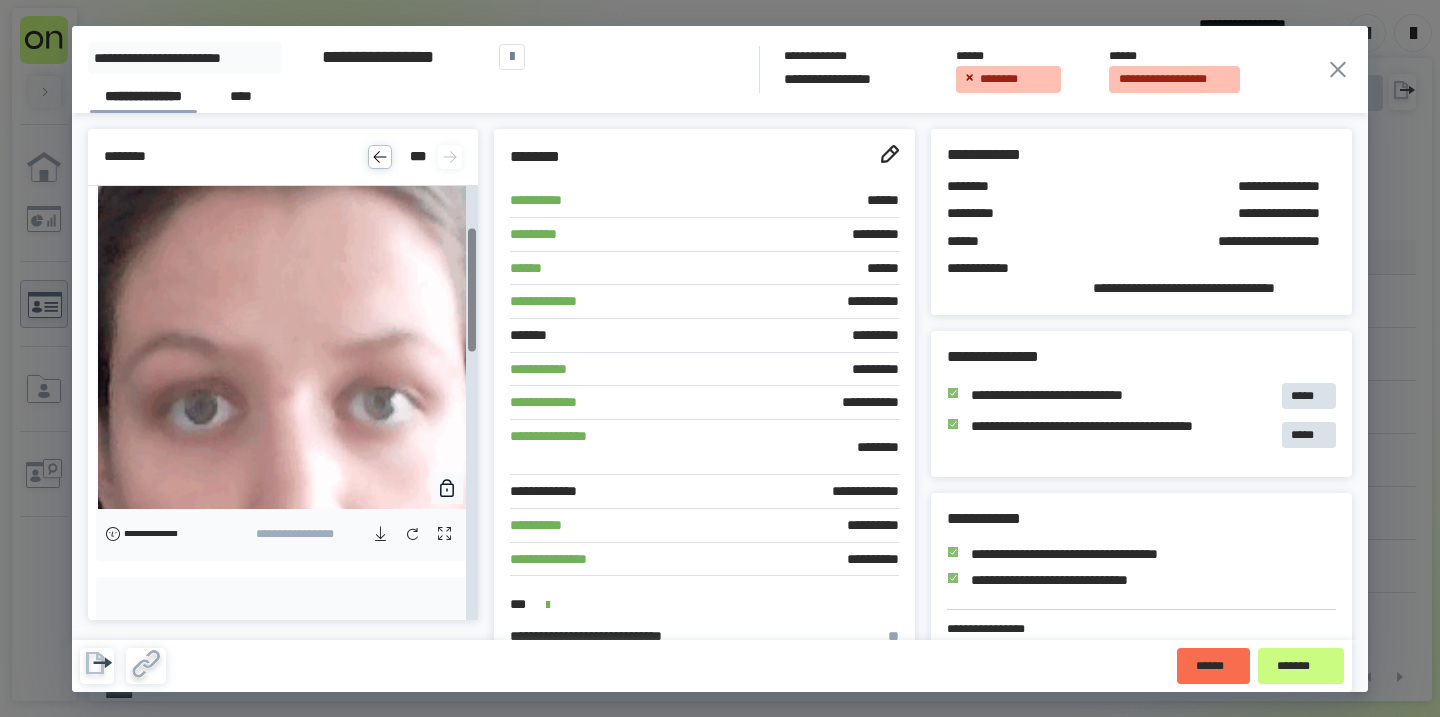 click 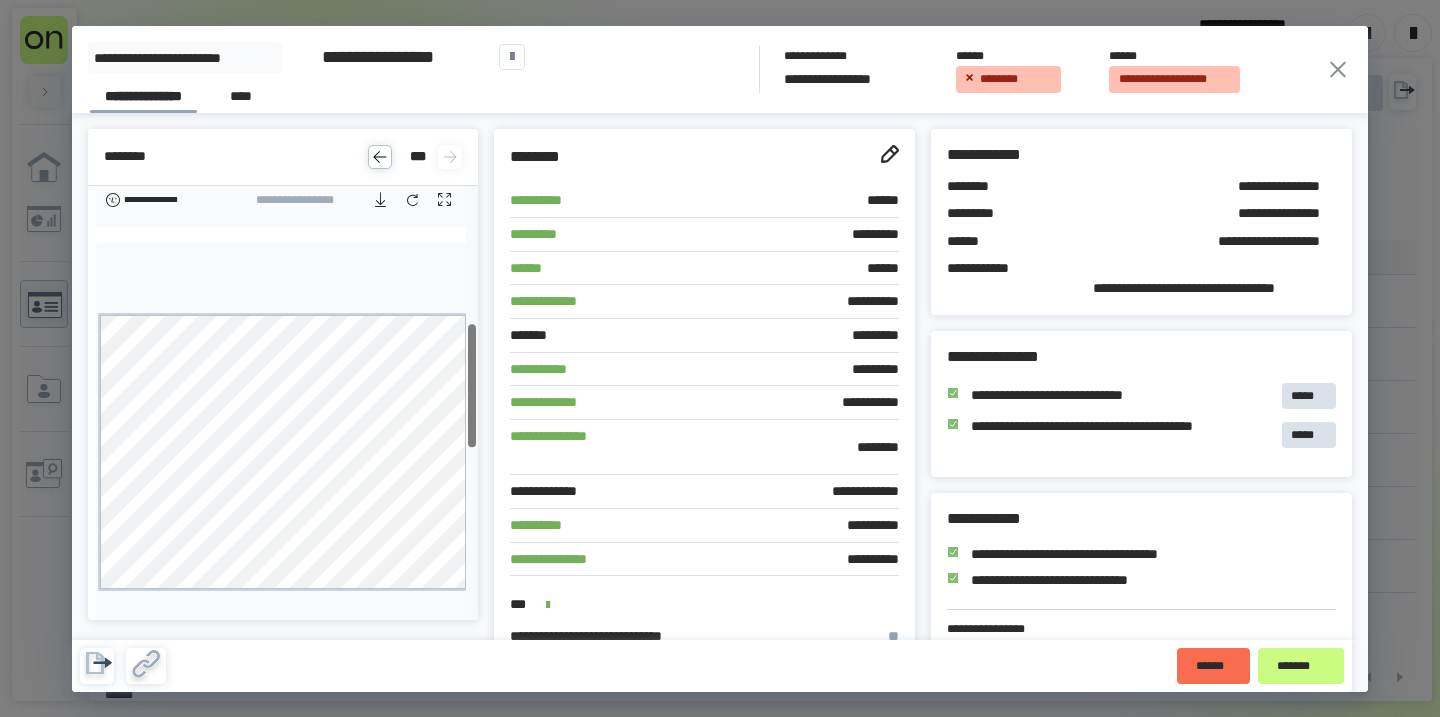 scroll, scrollTop: 487, scrollLeft: 0, axis: vertical 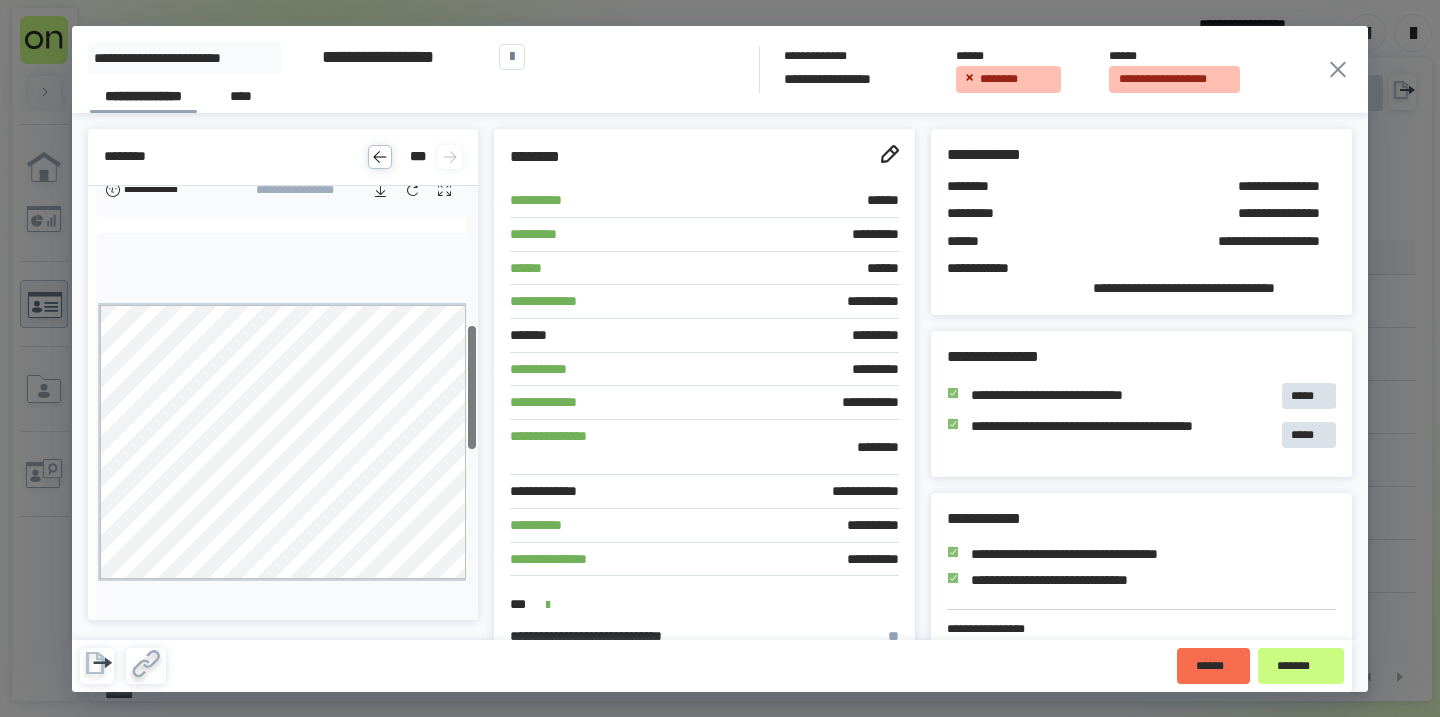 drag, startPoint x: 472, startPoint y: 261, endPoint x: 462, endPoint y: 358, distance: 97.5141 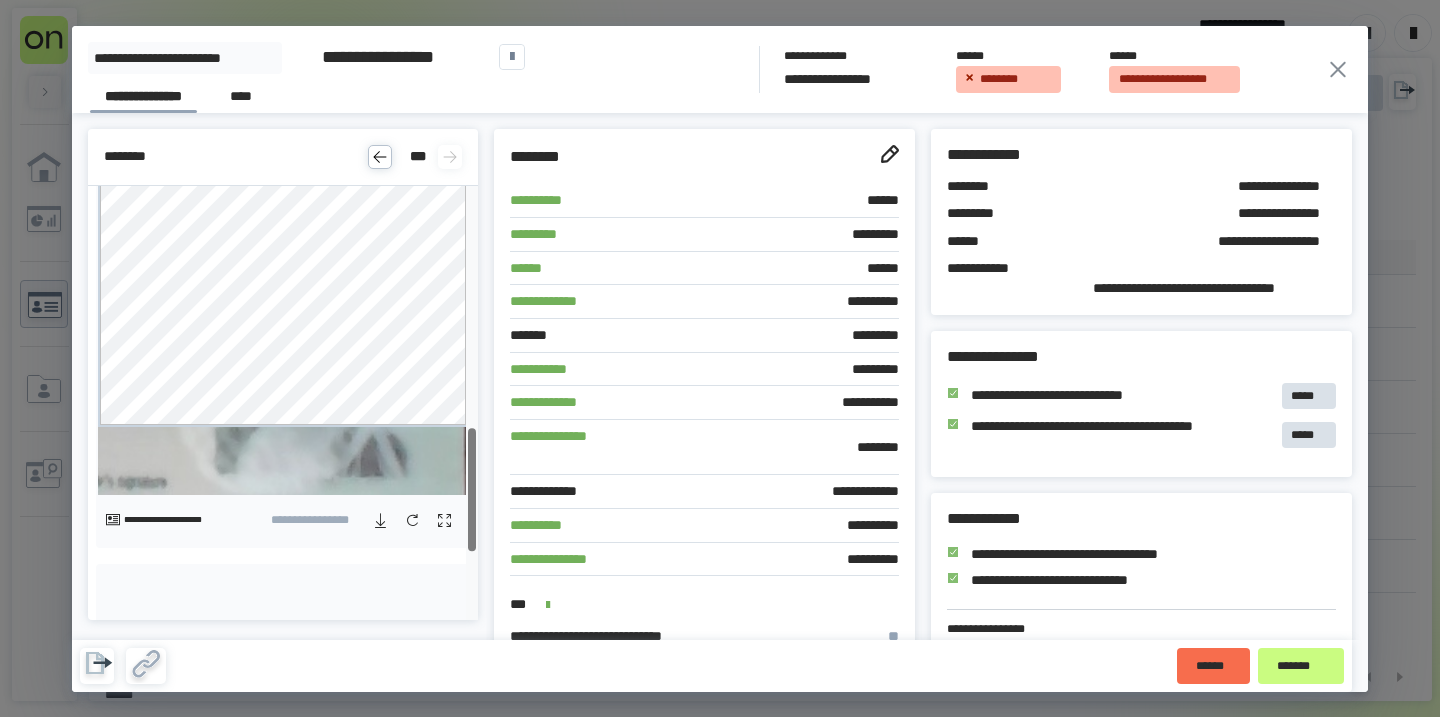 scroll, scrollTop: 1086, scrollLeft: 0, axis: vertical 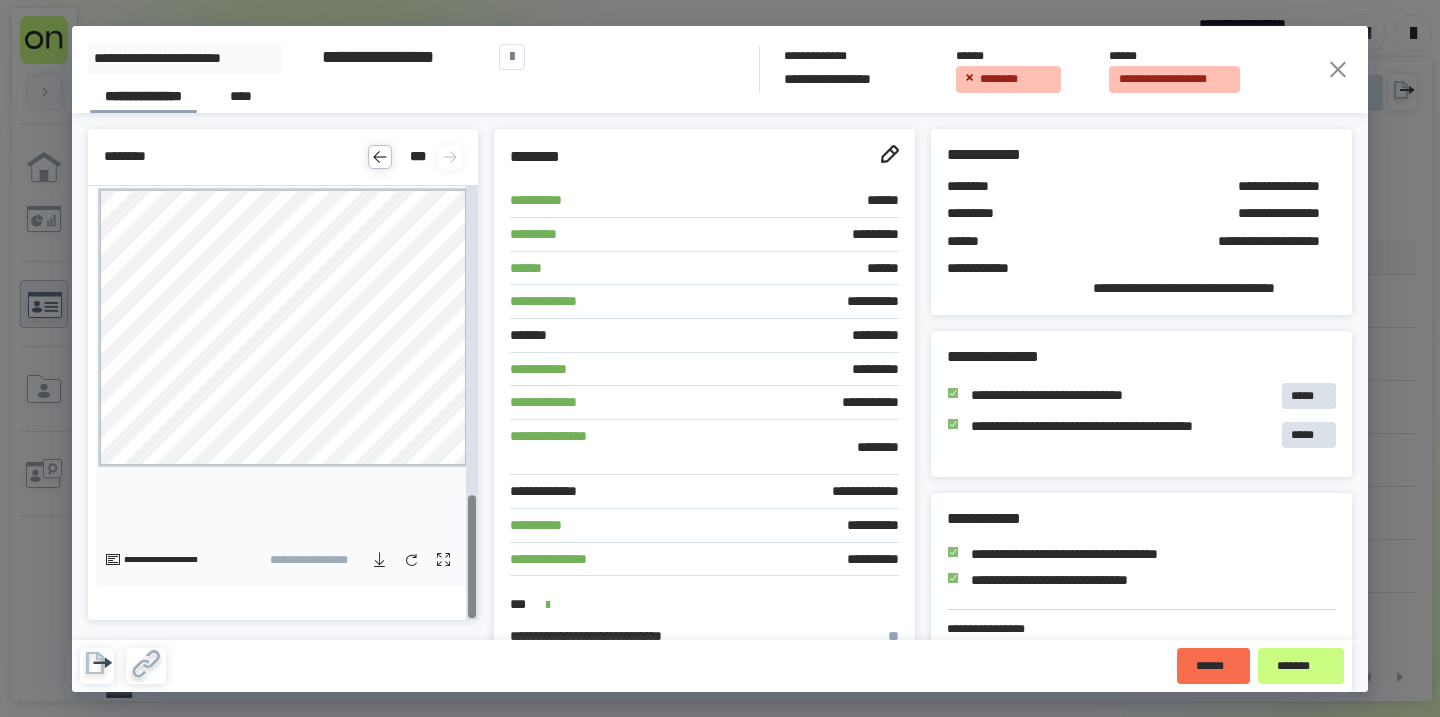 click 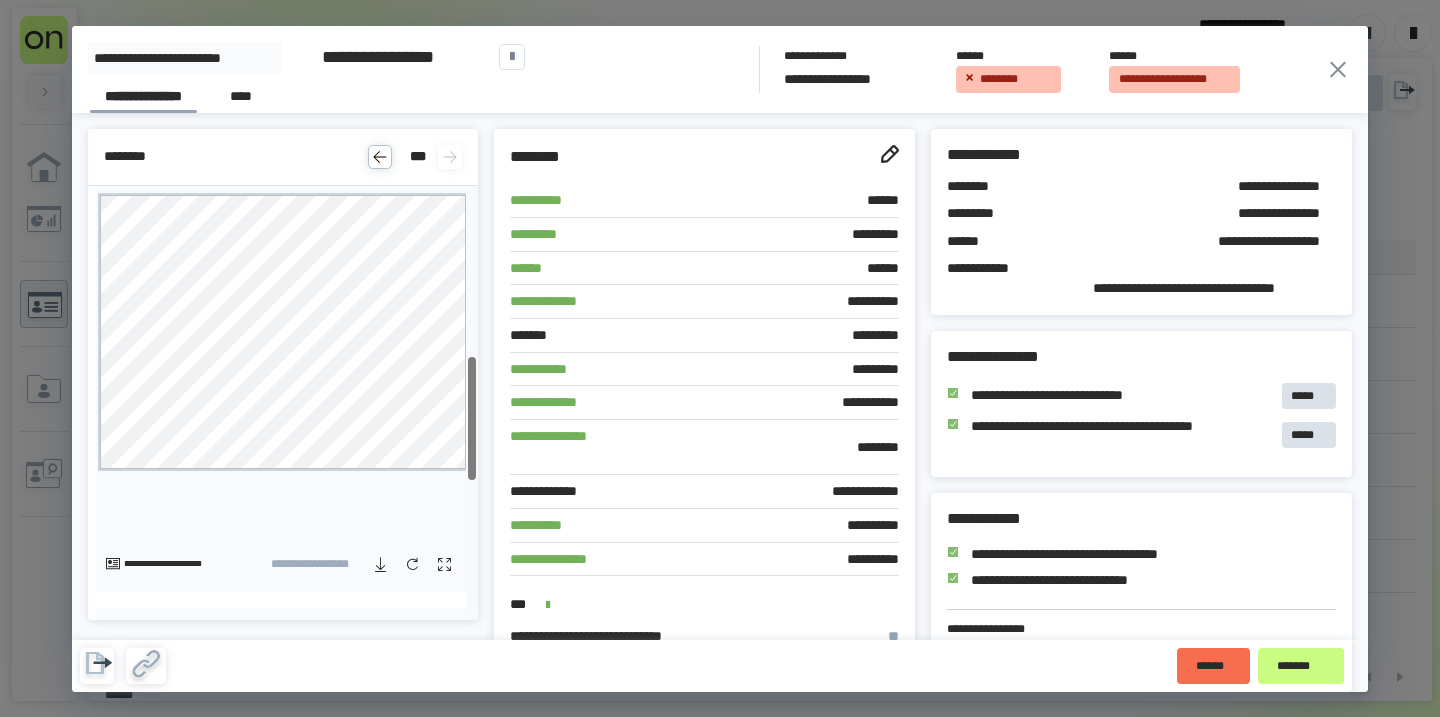 scroll, scrollTop: 596, scrollLeft: 0, axis: vertical 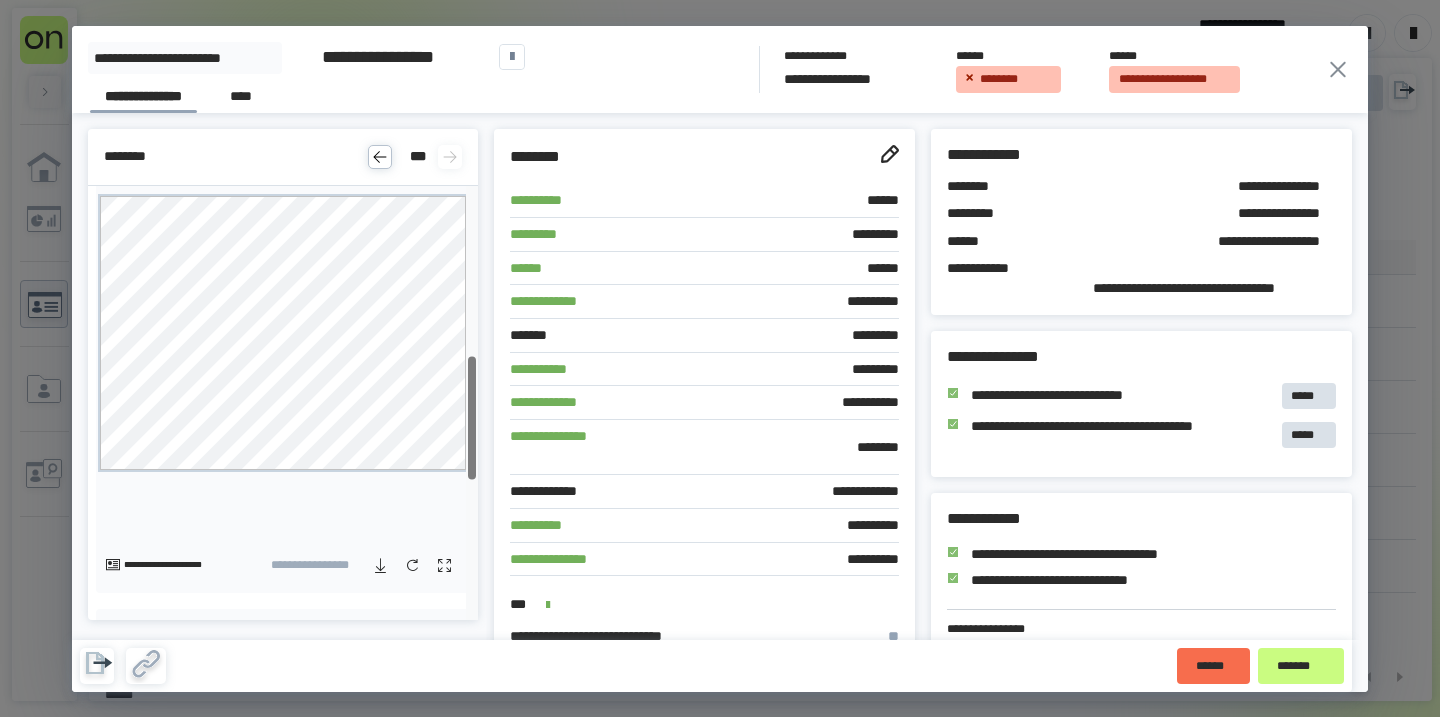 drag, startPoint x: 473, startPoint y: 519, endPoint x: 474, endPoint y: 380, distance: 139.0036 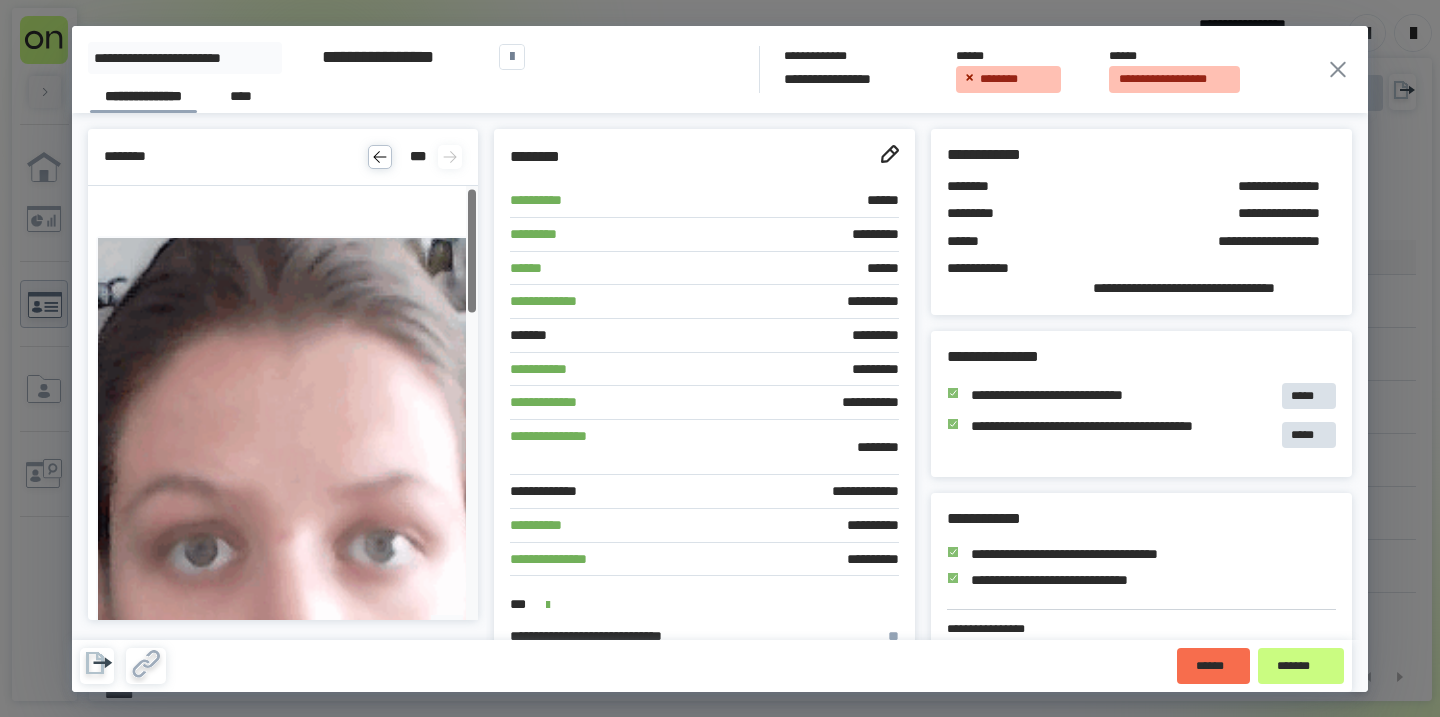 scroll, scrollTop: 175, scrollLeft: 0, axis: vertical 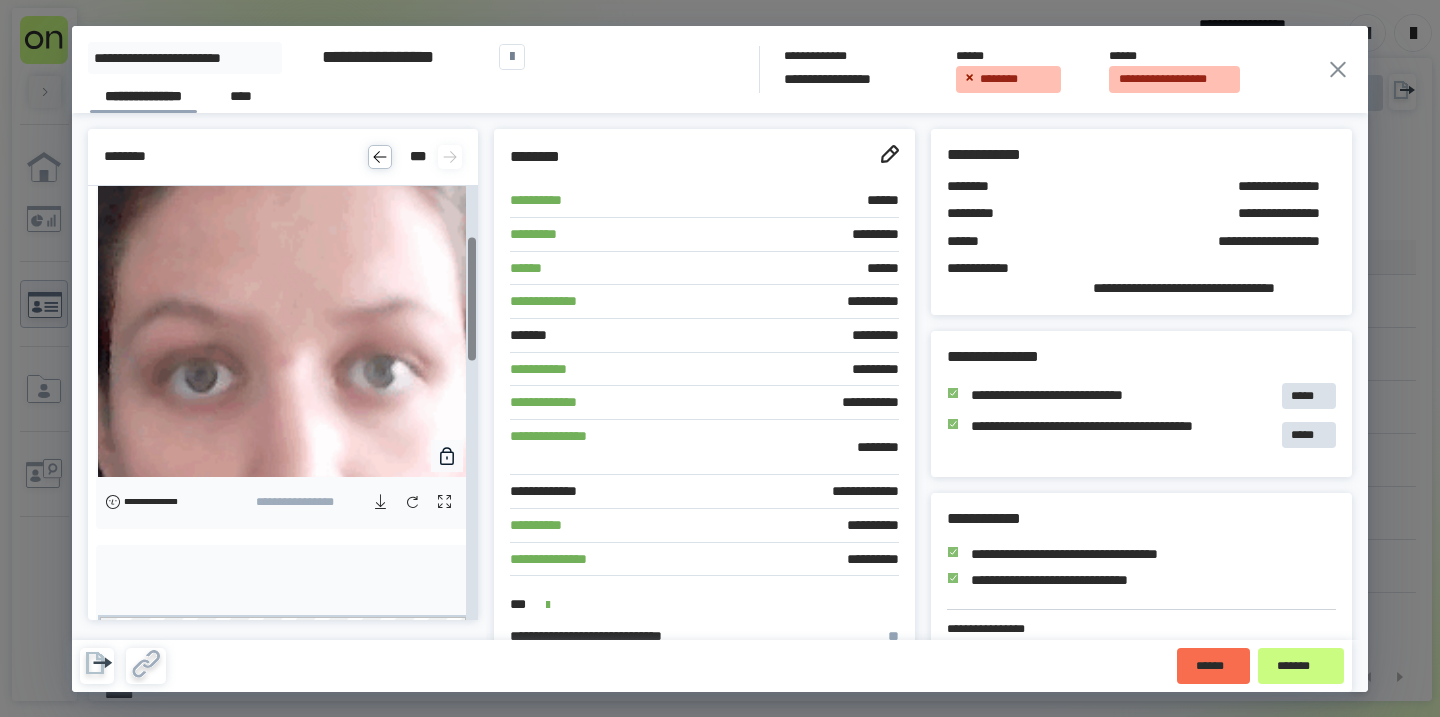 click at bounding box center [444, 502] 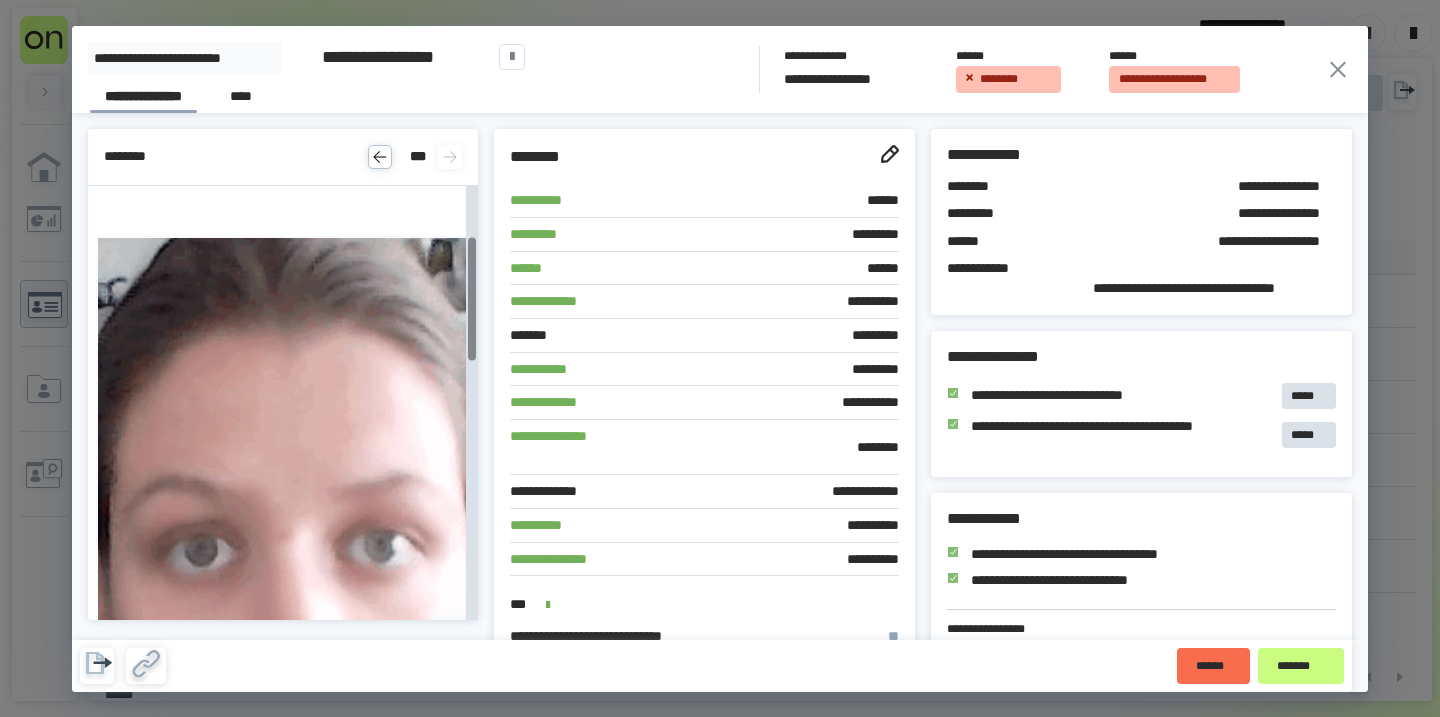scroll, scrollTop: 0, scrollLeft: 0, axis: both 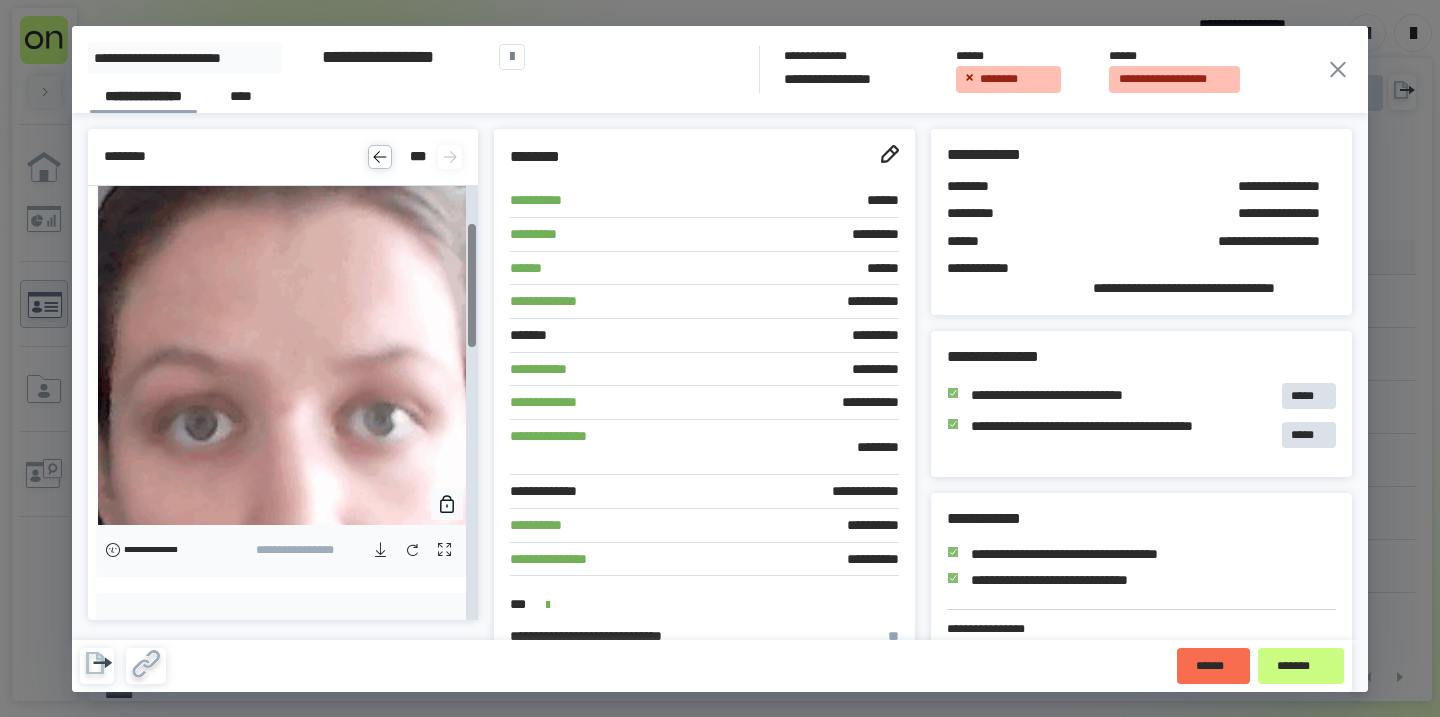 click at bounding box center [444, 550] 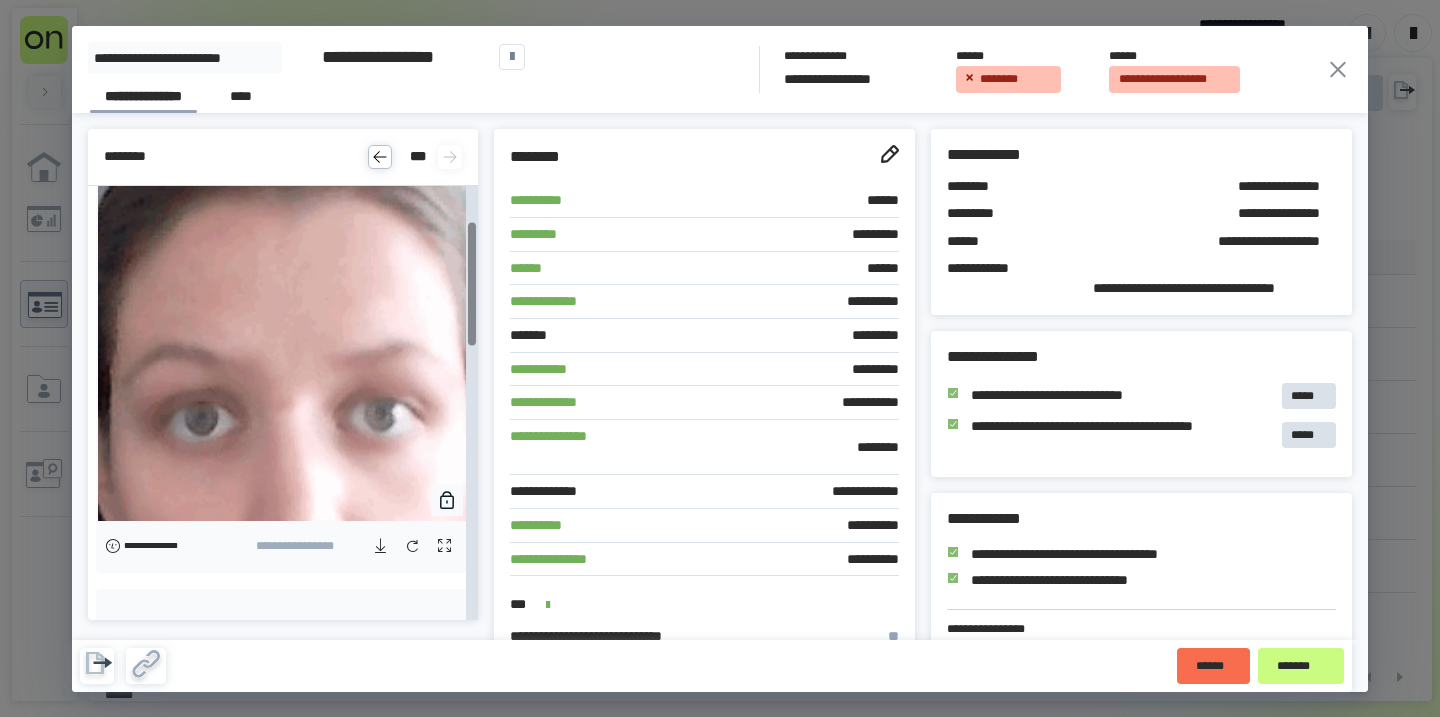 scroll, scrollTop: 116, scrollLeft: 0, axis: vertical 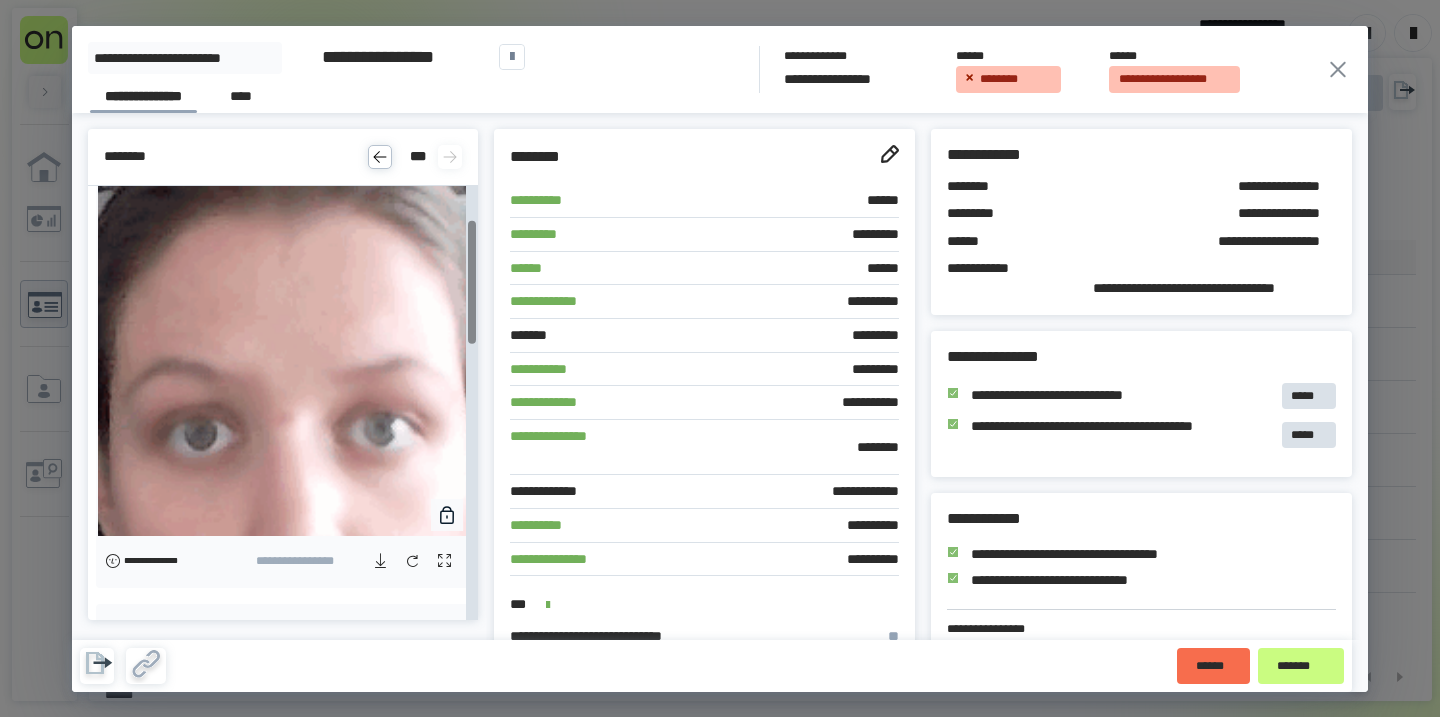 click 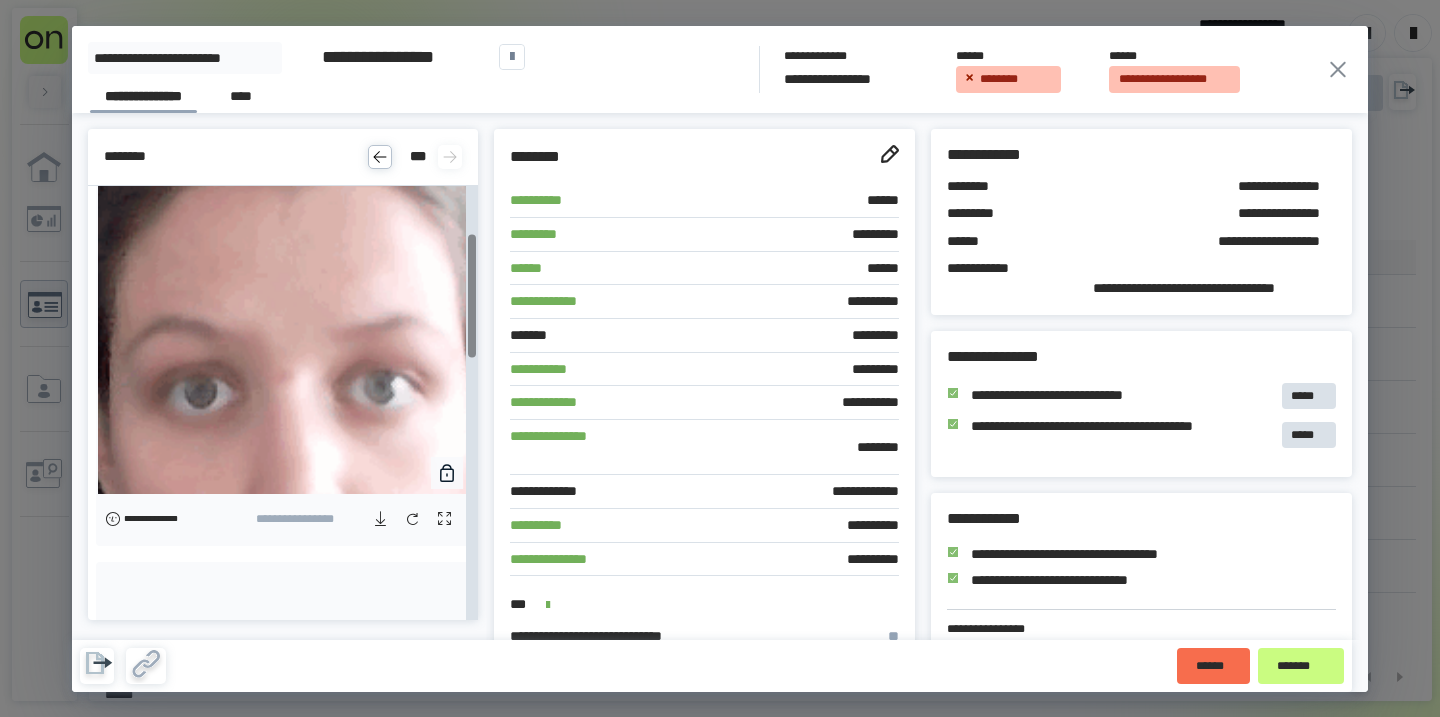 scroll, scrollTop: 167, scrollLeft: 0, axis: vertical 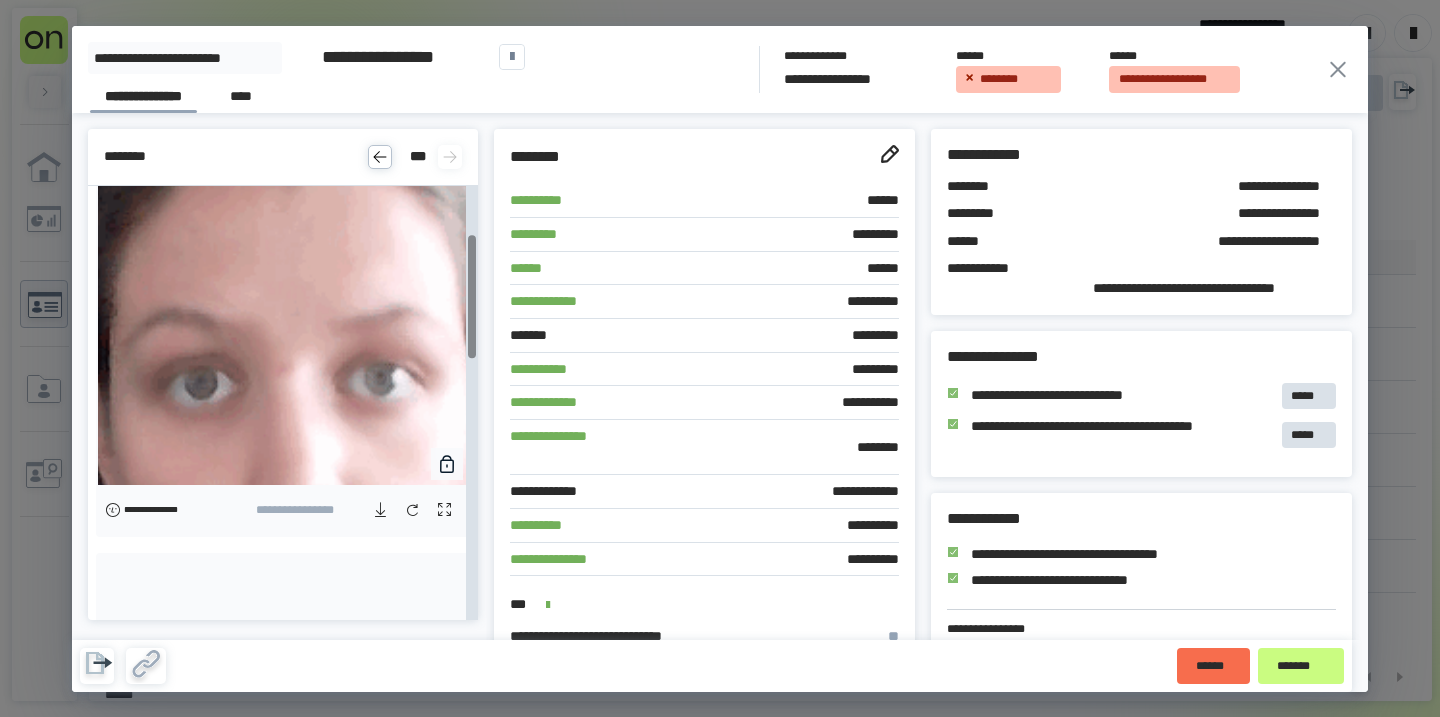 click at bounding box center [444, 510] 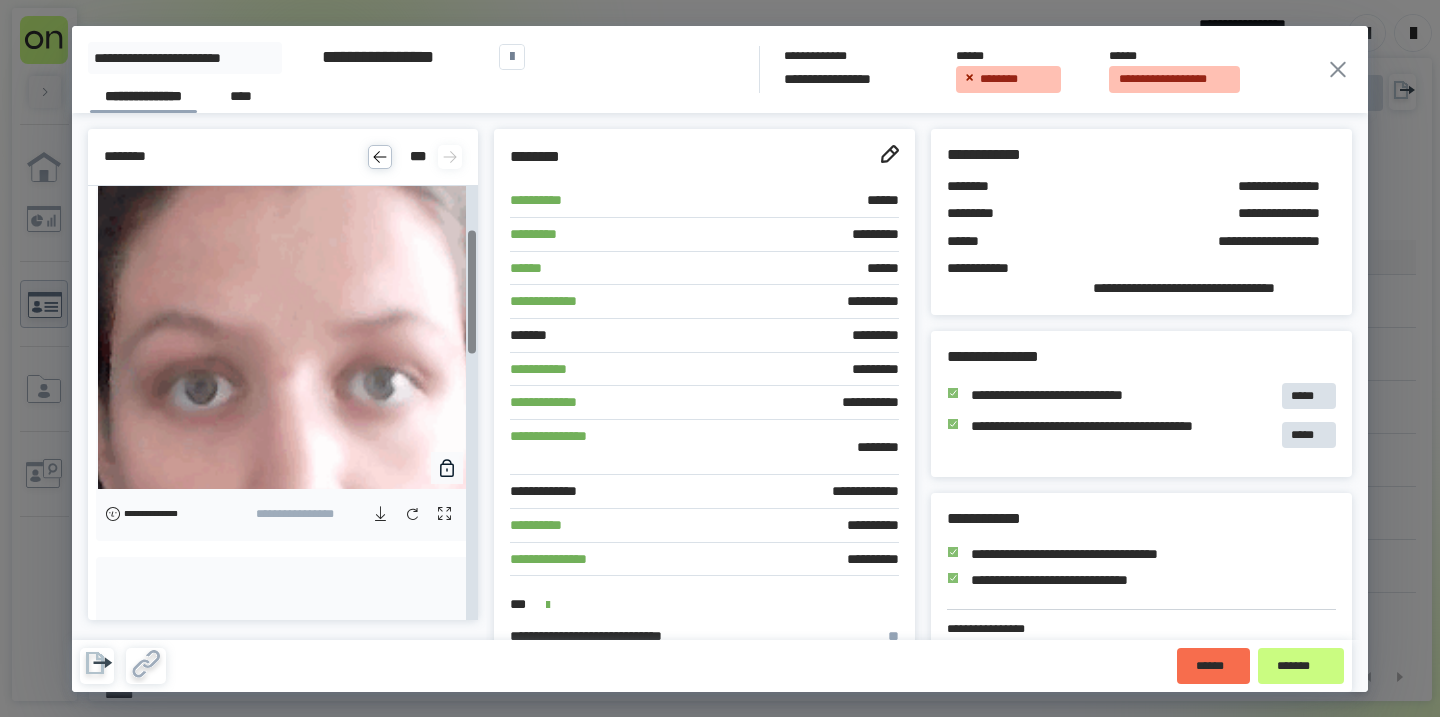 scroll, scrollTop: 171, scrollLeft: 0, axis: vertical 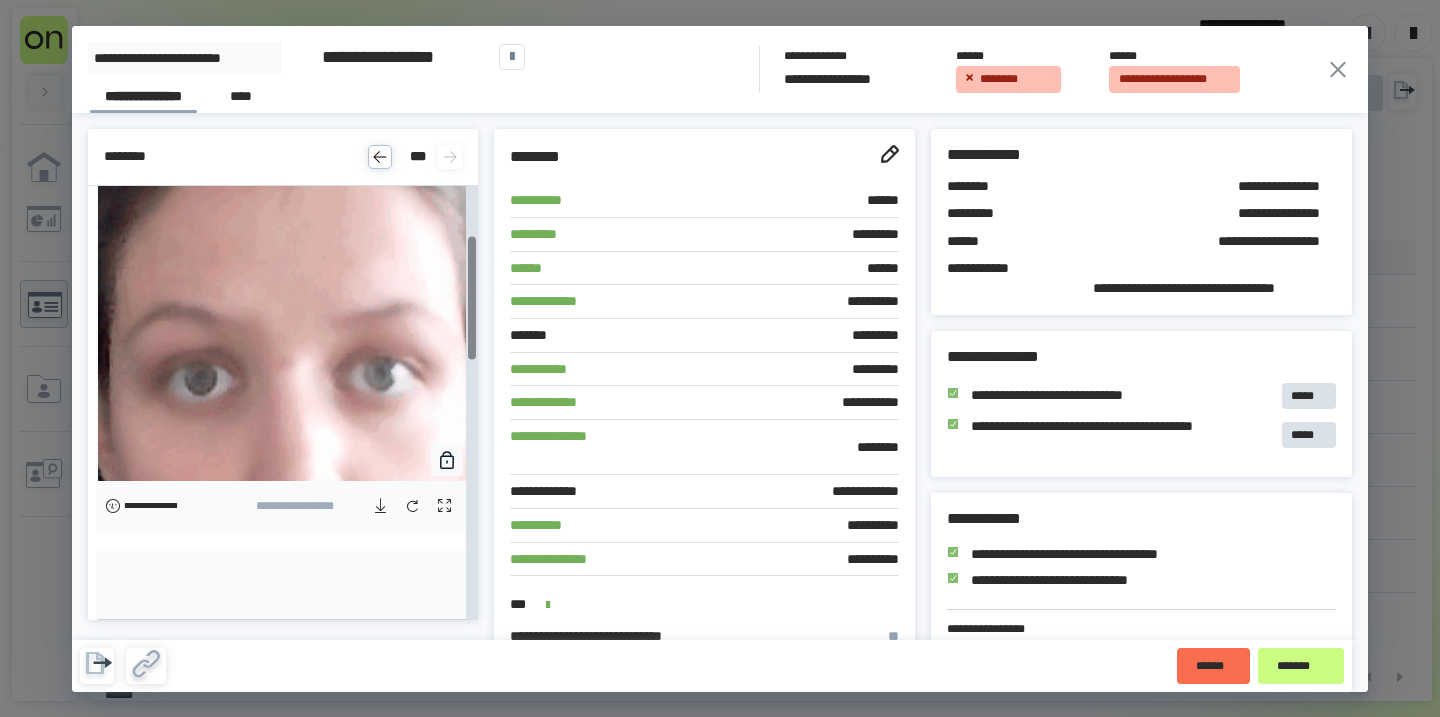 click at bounding box center (444, 506) 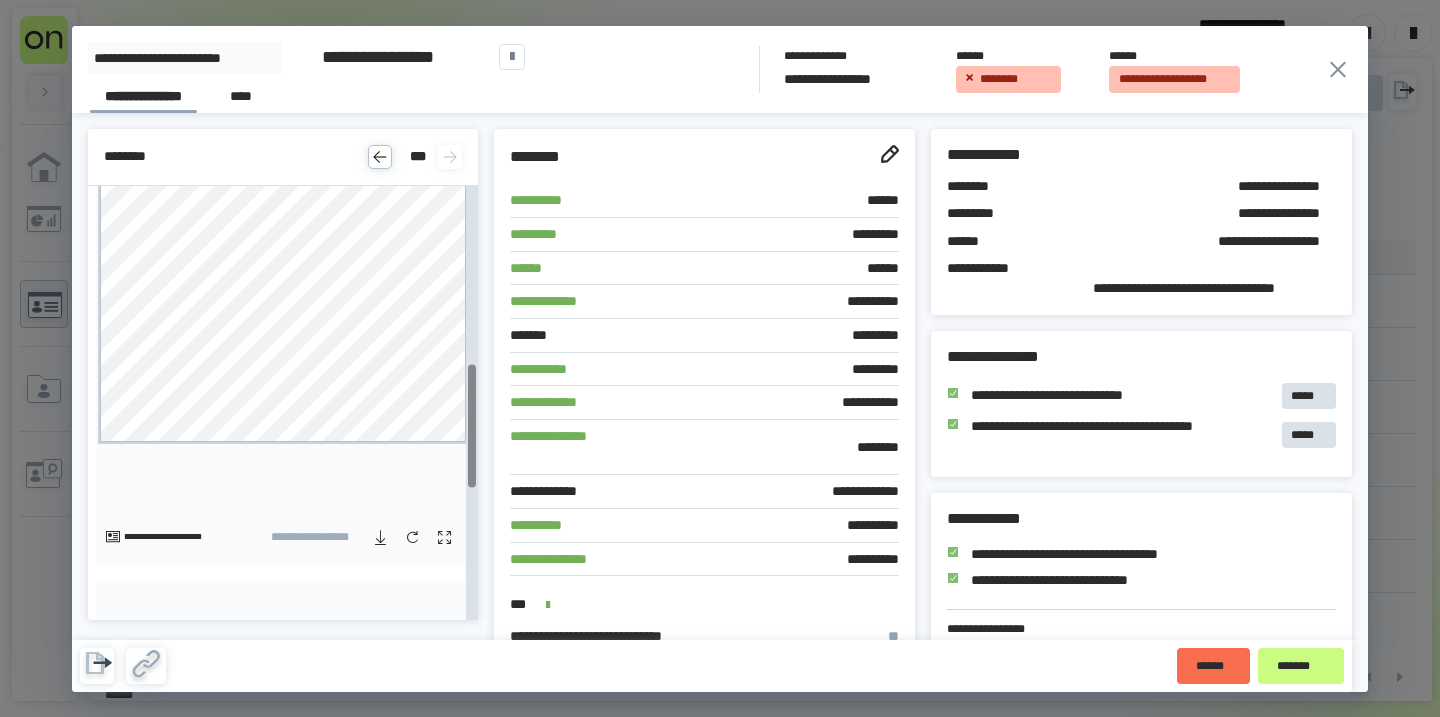 scroll, scrollTop: 587, scrollLeft: 0, axis: vertical 